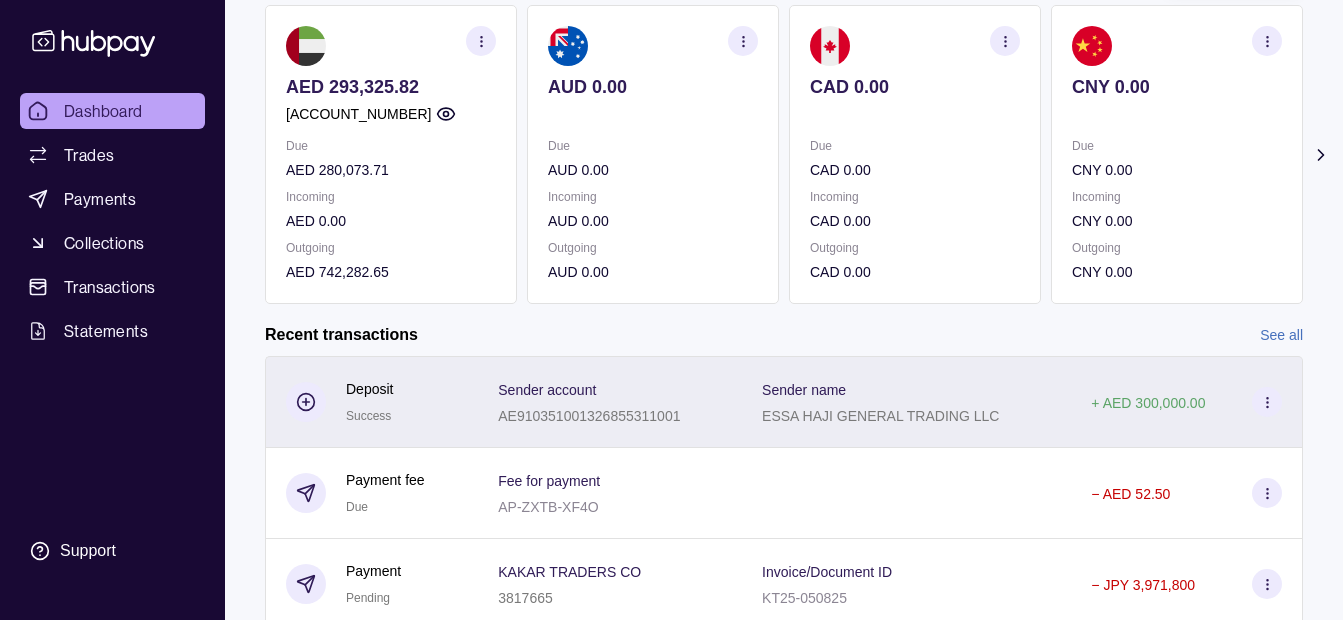 scroll, scrollTop: 80, scrollLeft: 0, axis: vertical 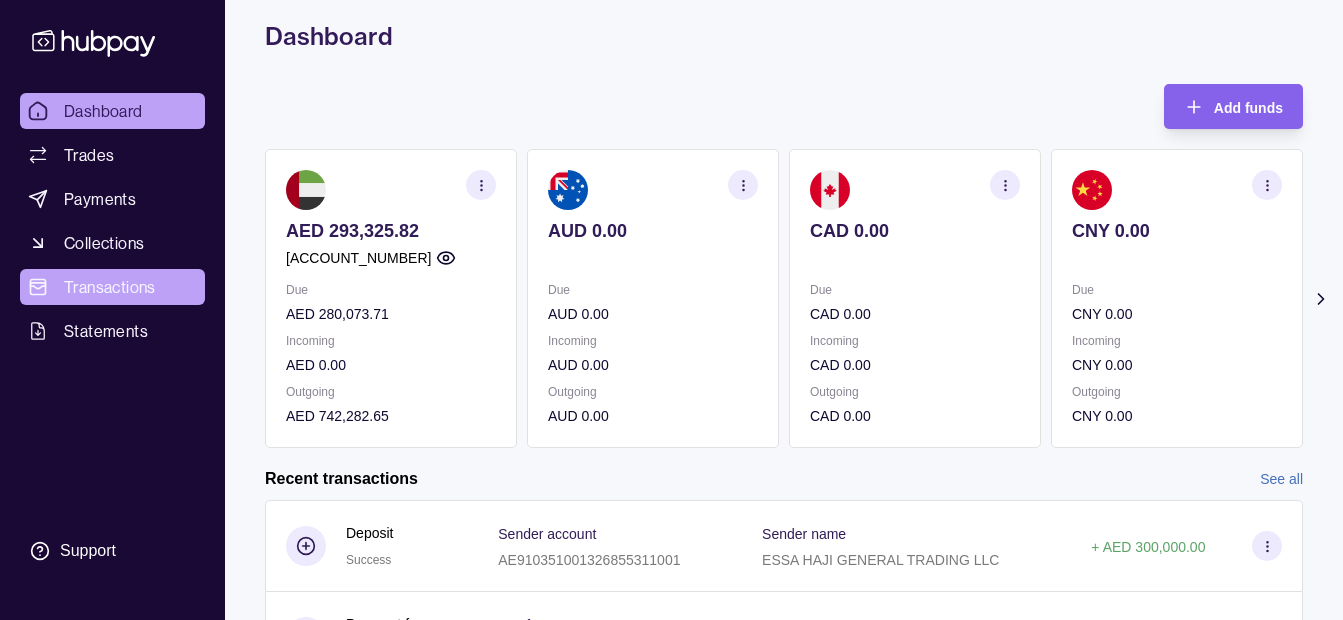 click on "Transactions" at bounding box center (110, 287) 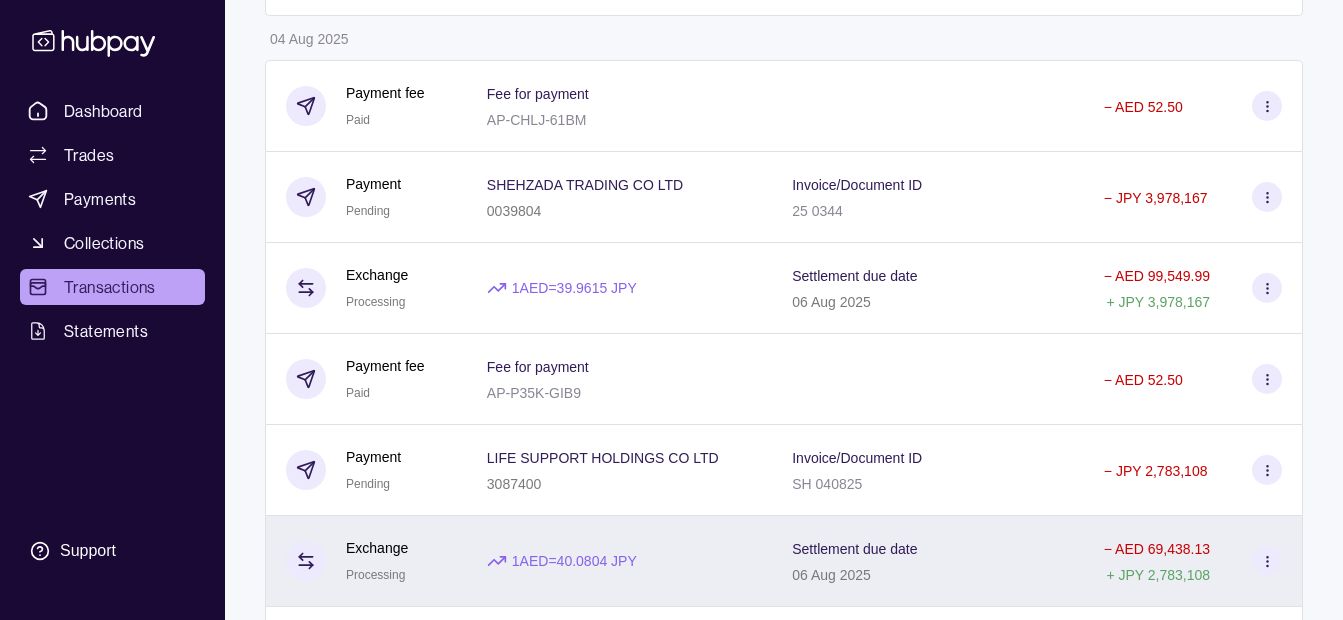 scroll, scrollTop: 600, scrollLeft: 0, axis: vertical 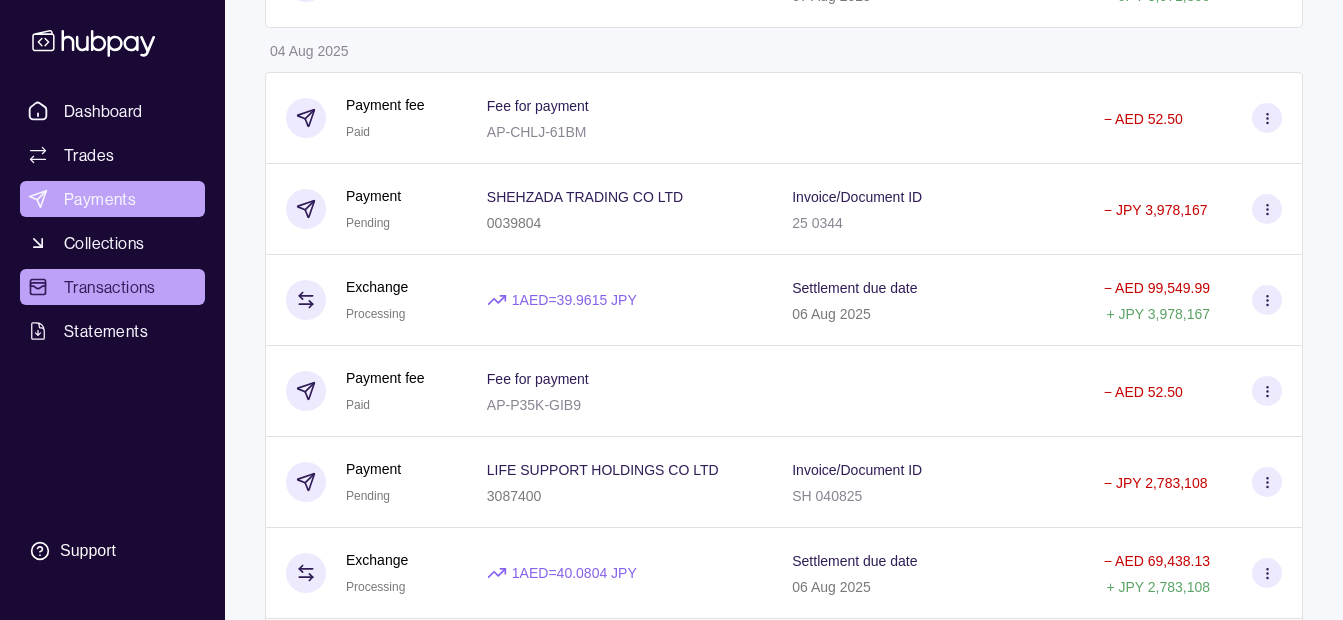 click on "Payments" at bounding box center [112, 199] 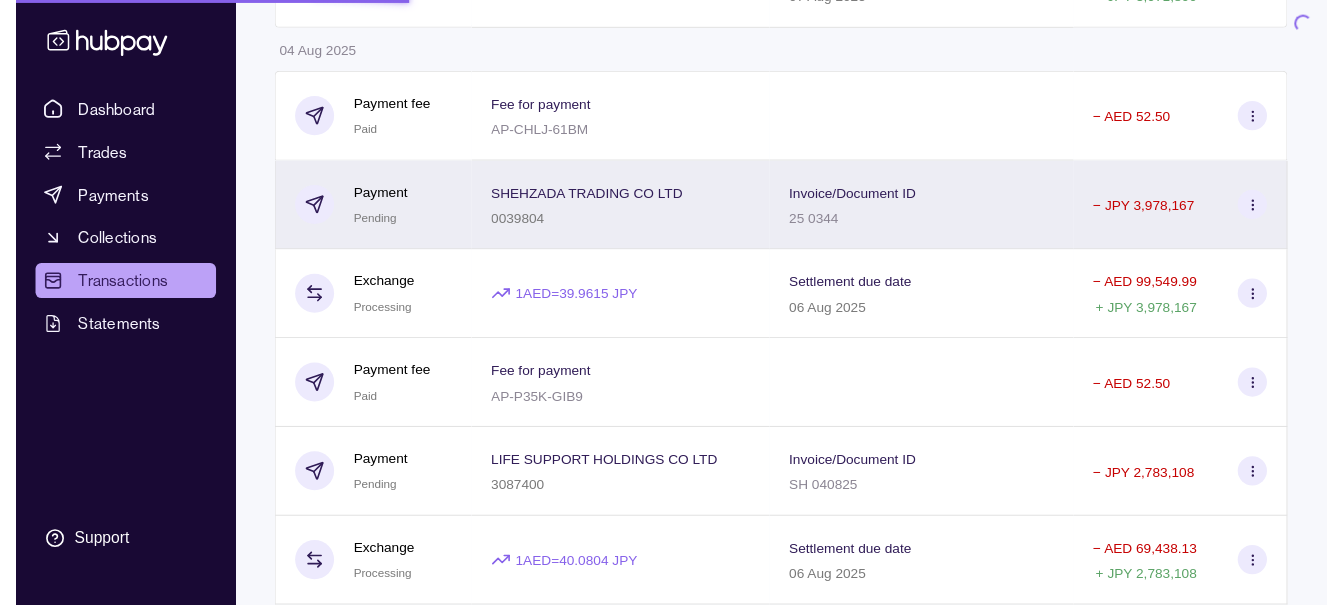 scroll, scrollTop: 0, scrollLeft: 0, axis: both 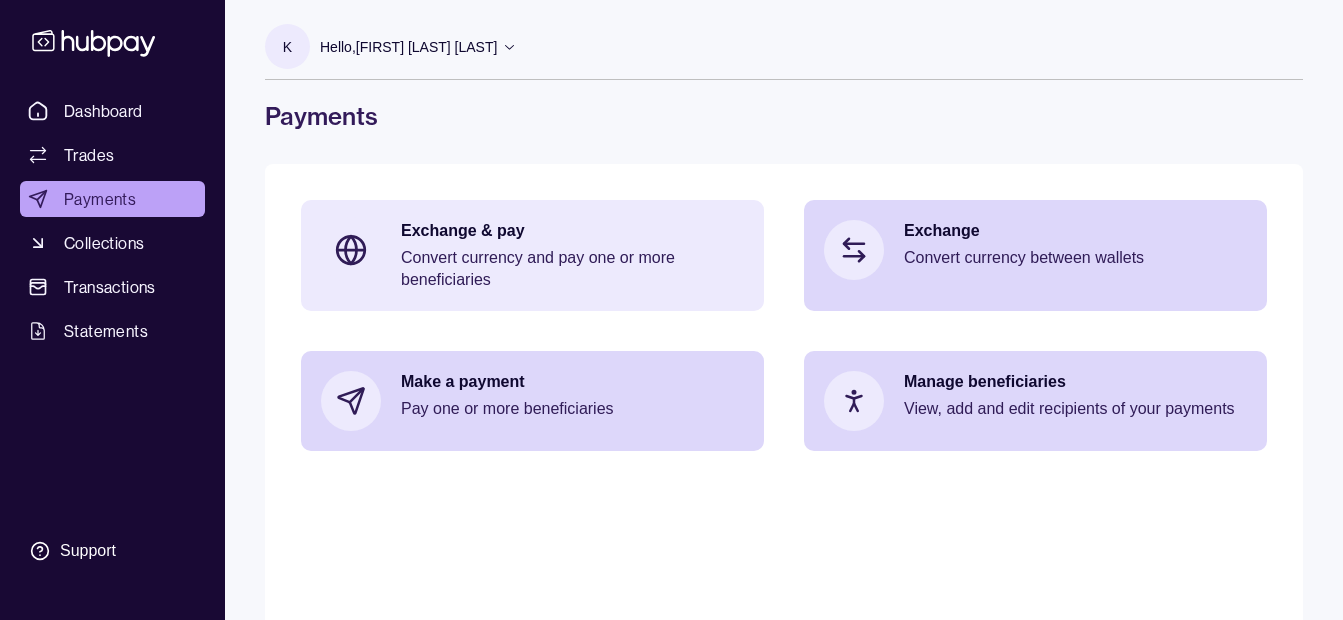 click on "Exchange & pay" at bounding box center [572, 231] 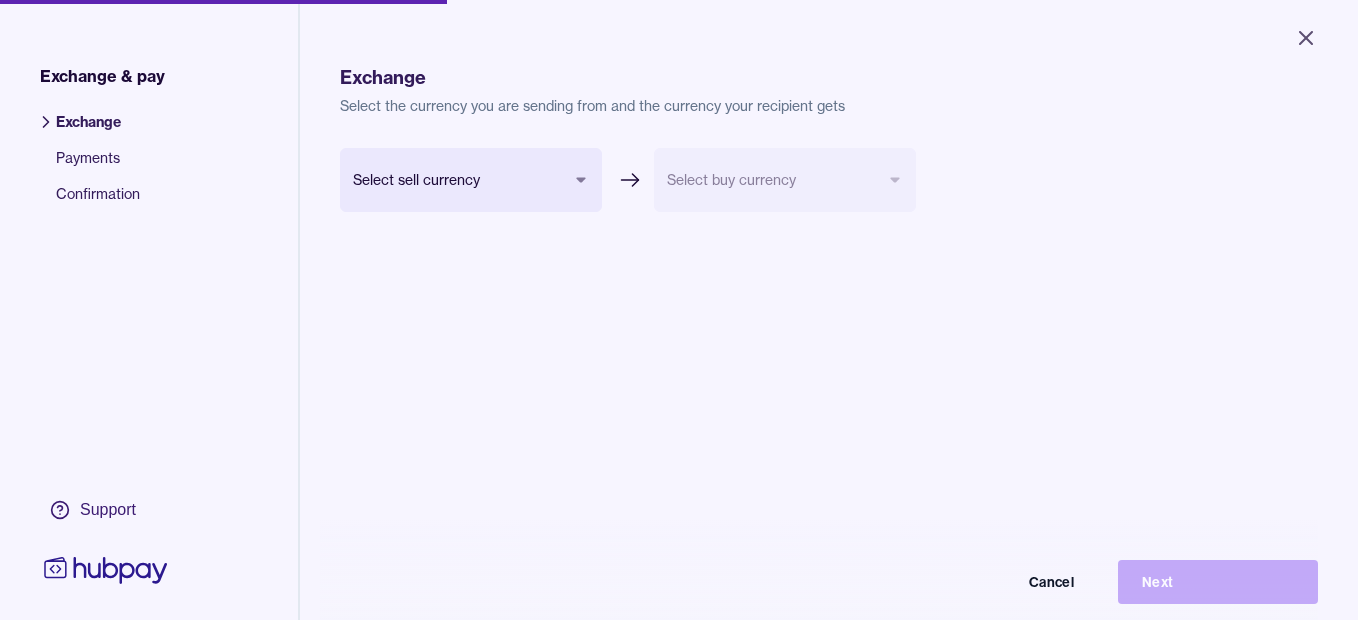 click on "Close Exchange & pay Exchange Payments Confirmation Support Exchange Select the currency you are sending from and the currency your recipient gets Select sell currency *** *** *** *** *** *** *** Select buy currency Cancel Next Exchange & pay | Hubpay" at bounding box center (679, 310) 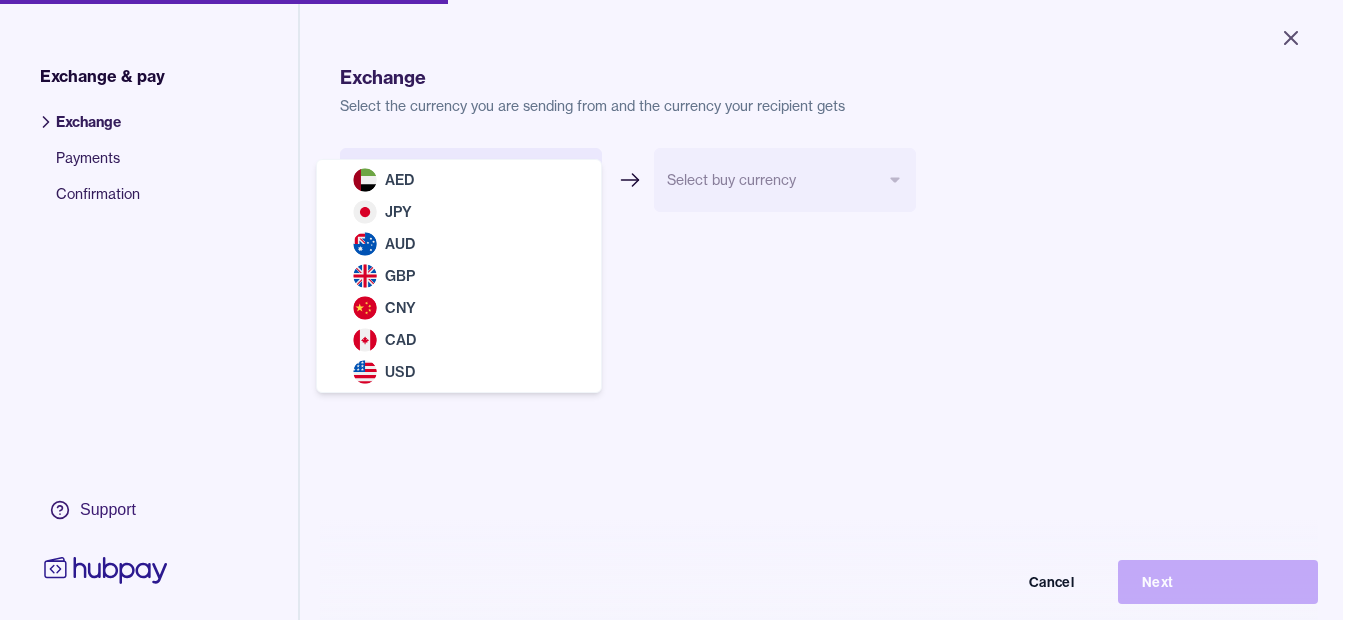click on "AED JPY AUD GBP CNY CAD USD" at bounding box center (459, 276) 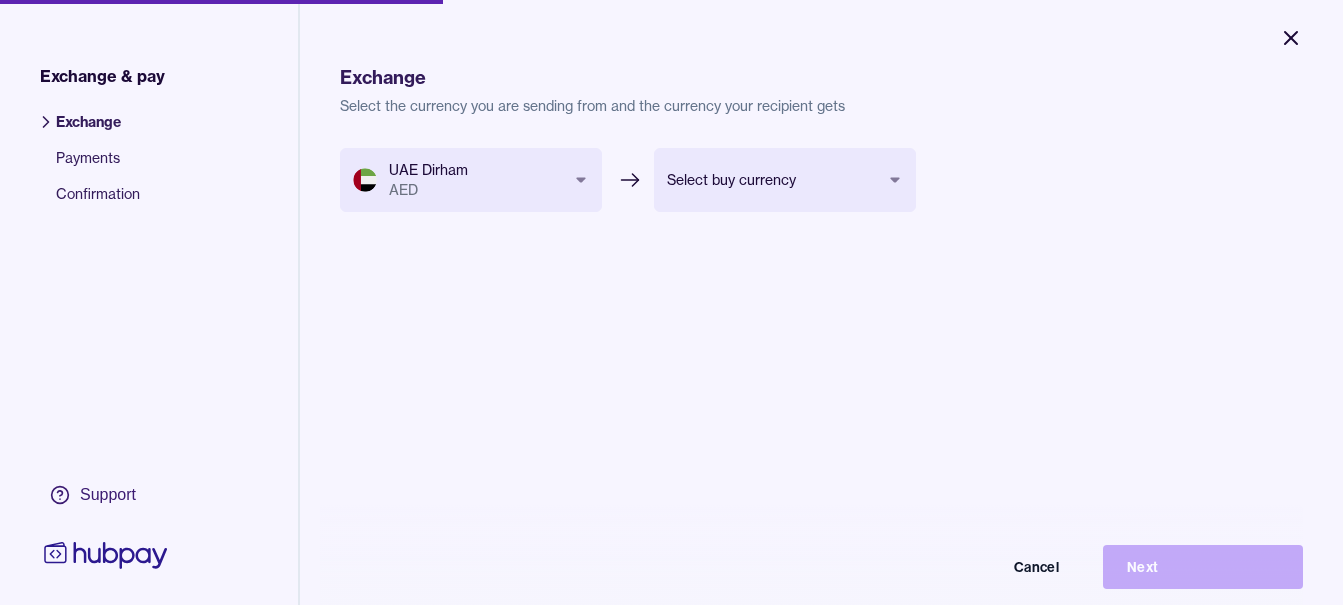 click 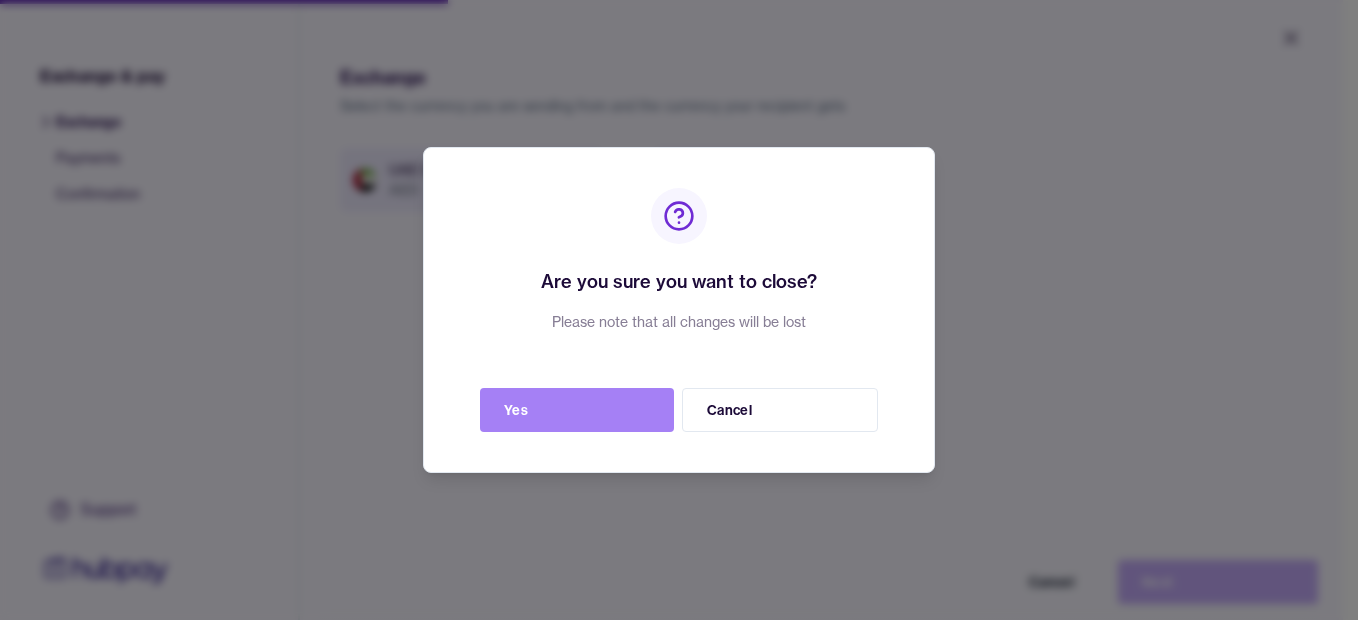 click on "Yes" at bounding box center [577, 410] 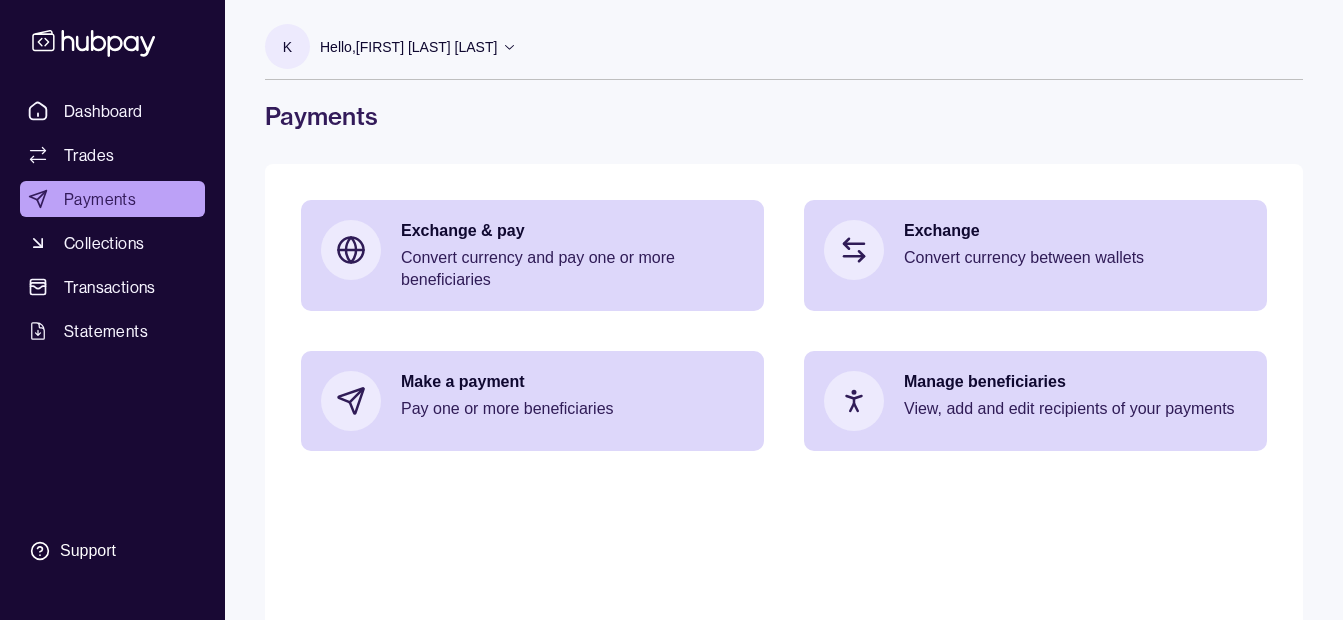 click on "Hello, [FIRST] [LAST] [LAST]" at bounding box center (408, 47) 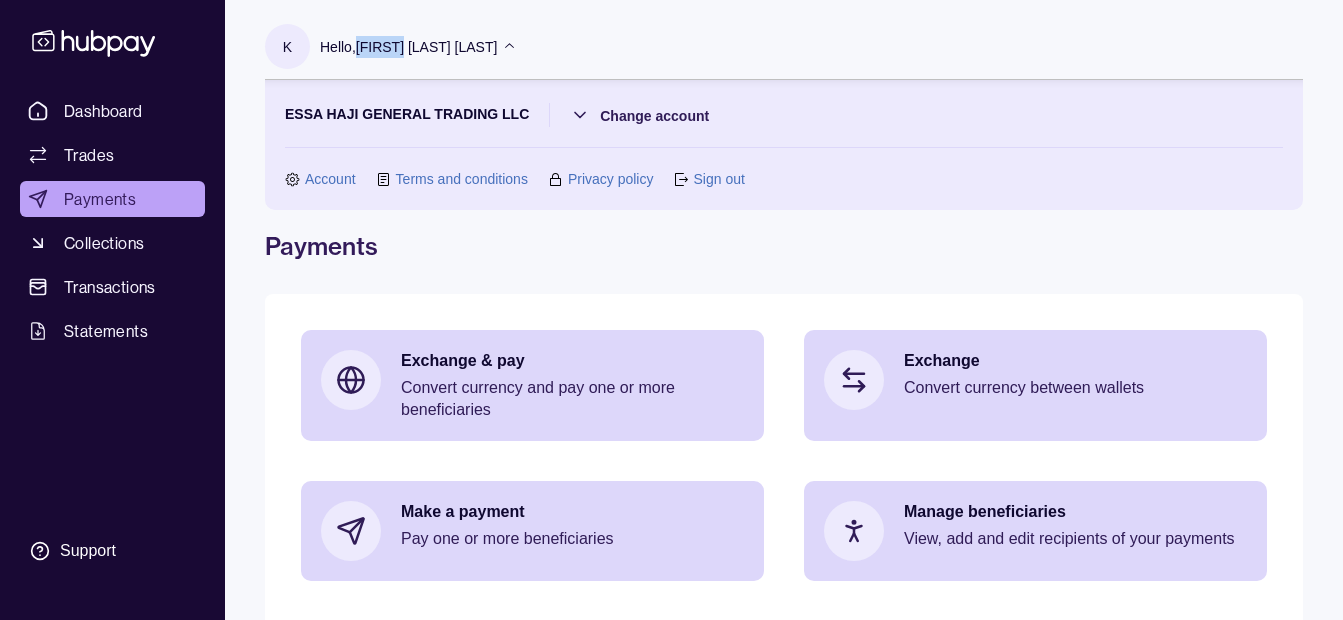 click on "Hello, [FIRST] [LAST] [LAST]" at bounding box center [408, 47] 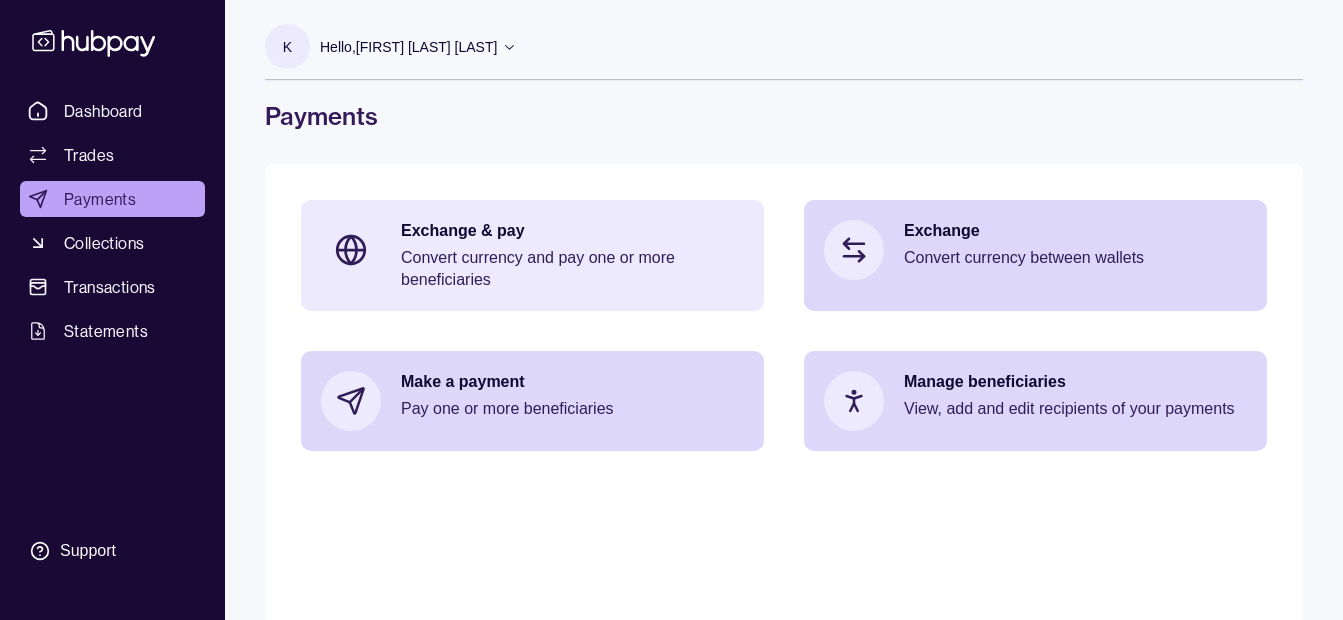 drag, startPoint x: 381, startPoint y: 41, endPoint x: 435, endPoint y: 230, distance: 196.56297 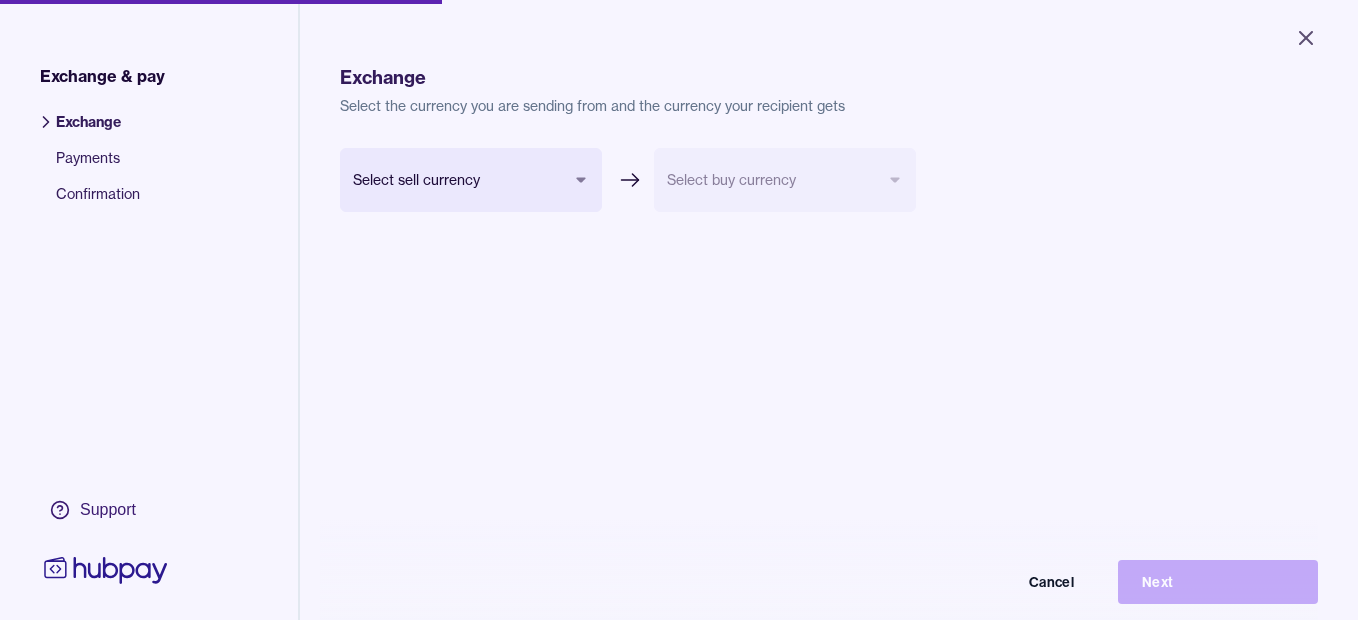 click on "Close Exchange & pay Exchange Payments Confirmation Support Exchange Select the currency you are sending from and the currency your recipient gets Select sell currency *** *** *** *** *** *** *** Select buy currency Cancel Next Exchange & pay | Hubpay" at bounding box center (679, 310) 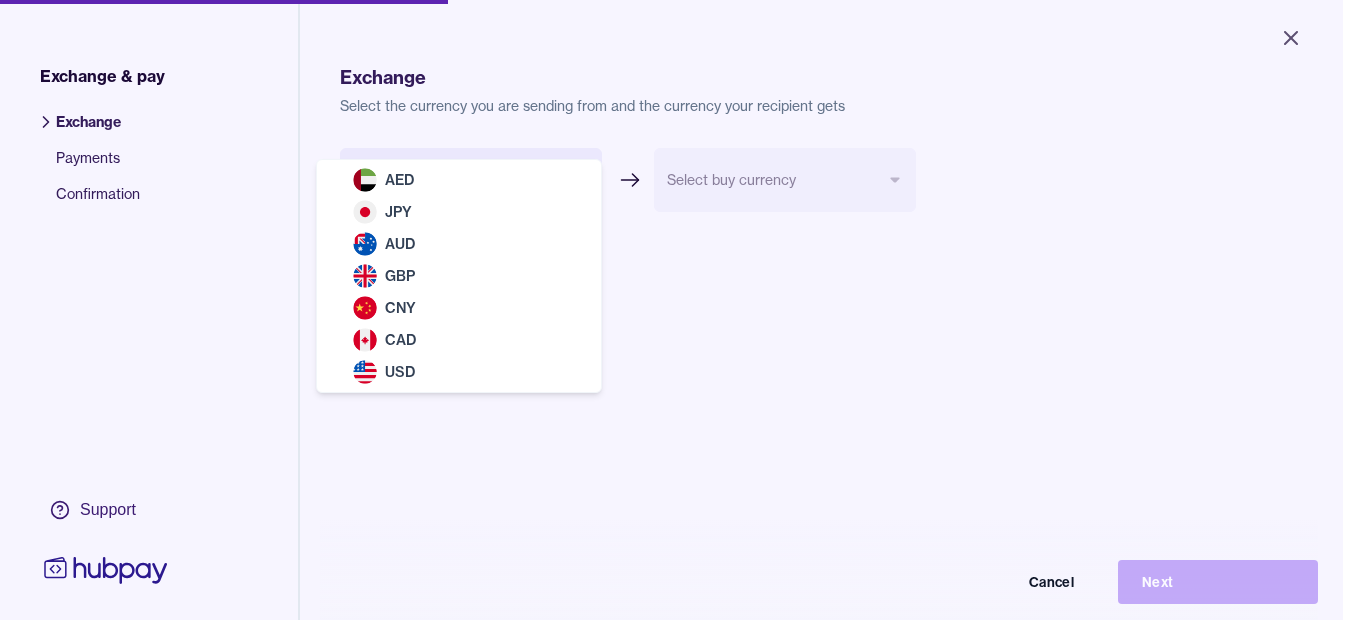 select on "***" 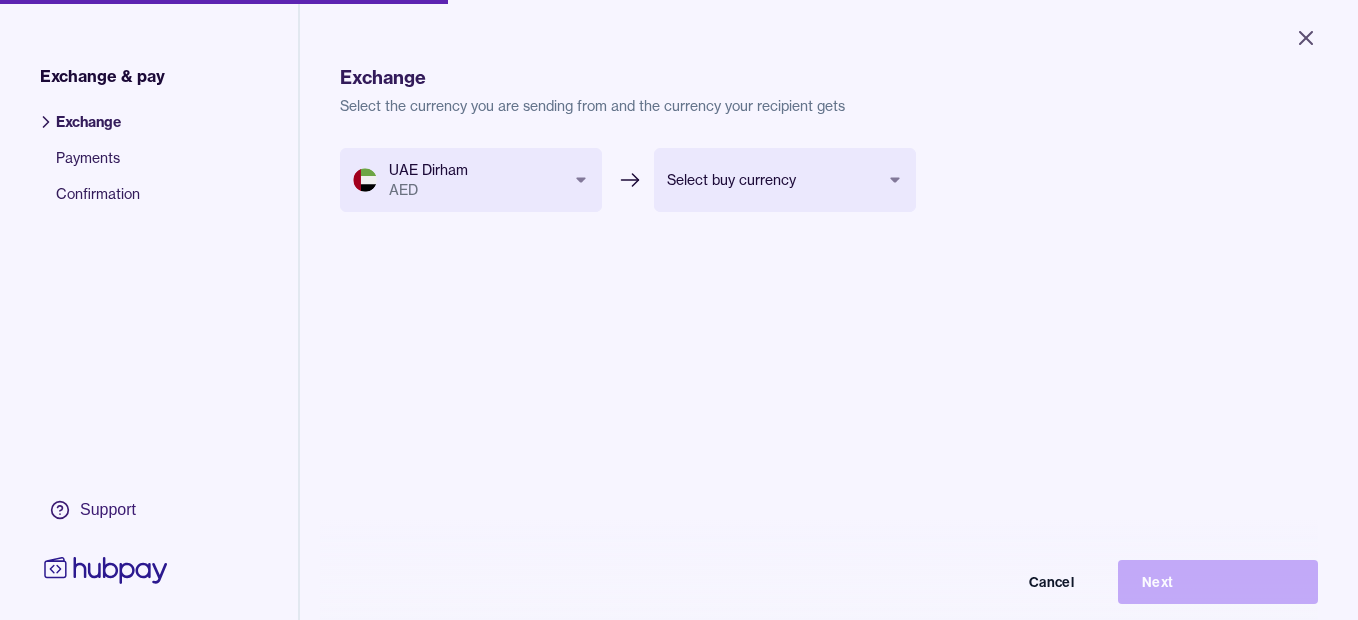 click on "Close Exchange & pay Exchange Payments Confirmation Support Exchange Select the currency you are sending from and the currency your recipient gets UAE Dirham AED *** *** *** *** *** *** *** Select buy currency *** *** *** *** *** *** Cancel Next Exchange & pay | Hubpay" at bounding box center [679, 310] 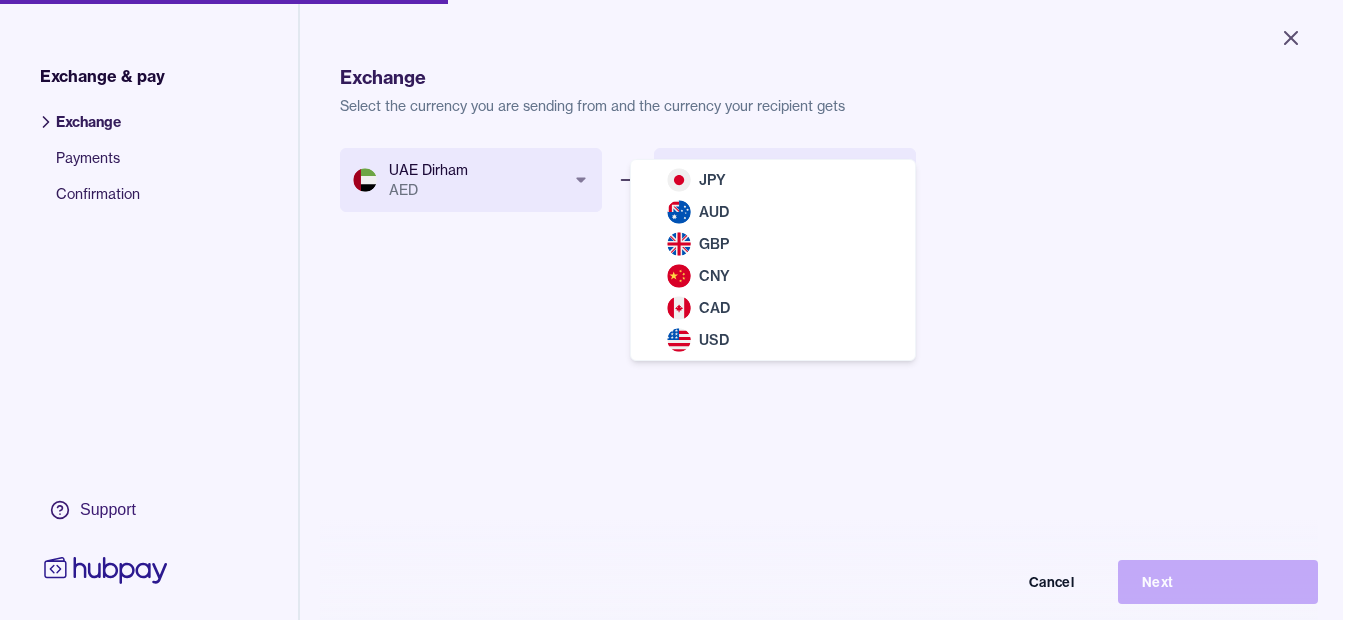 select on "***" 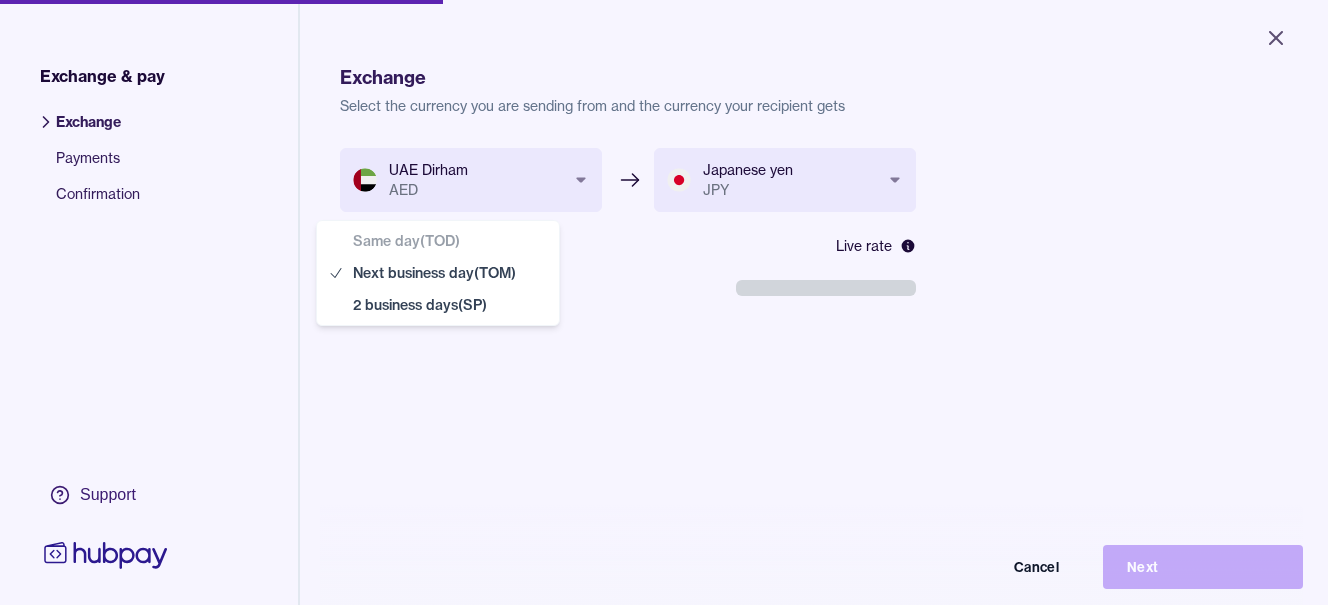 click on "**********" at bounding box center (664, 302) 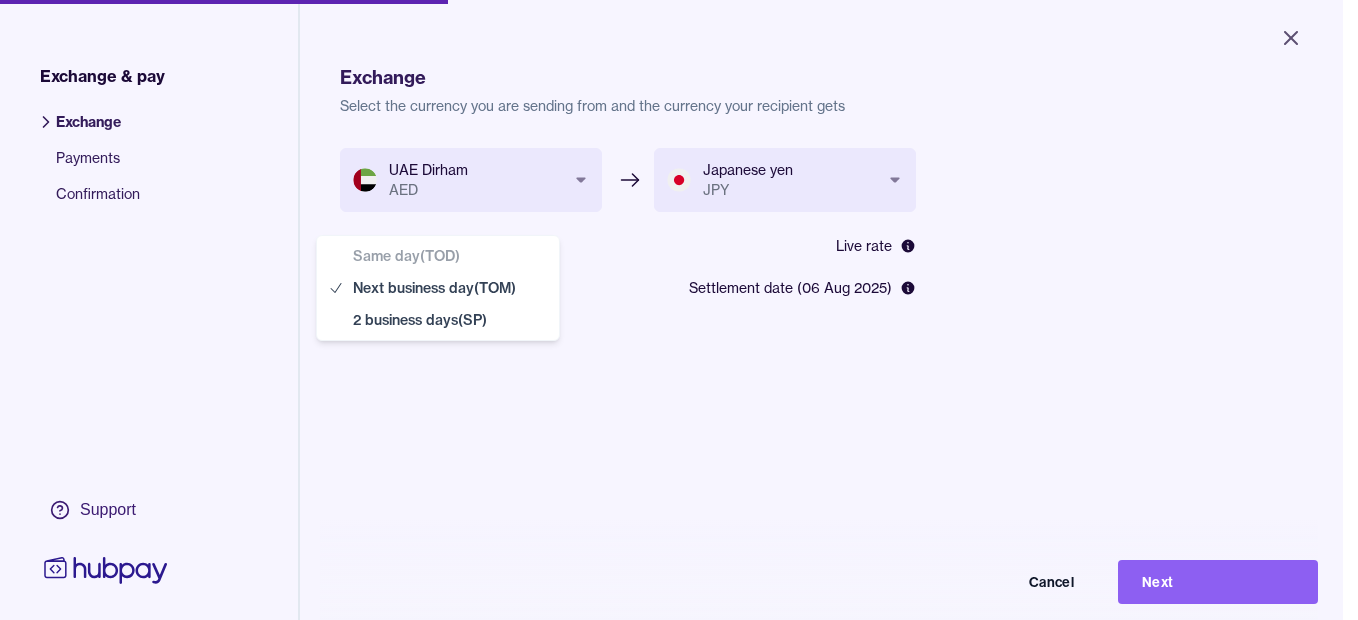 select on "**" 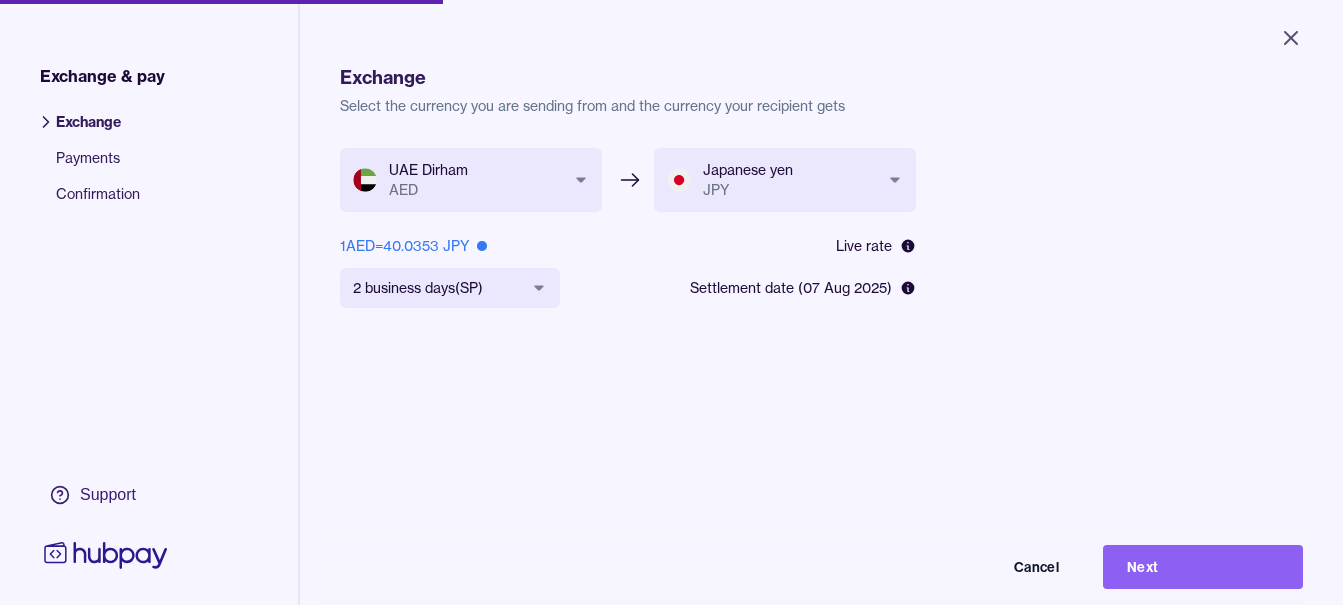 click on "Next" at bounding box center (1203, 567) 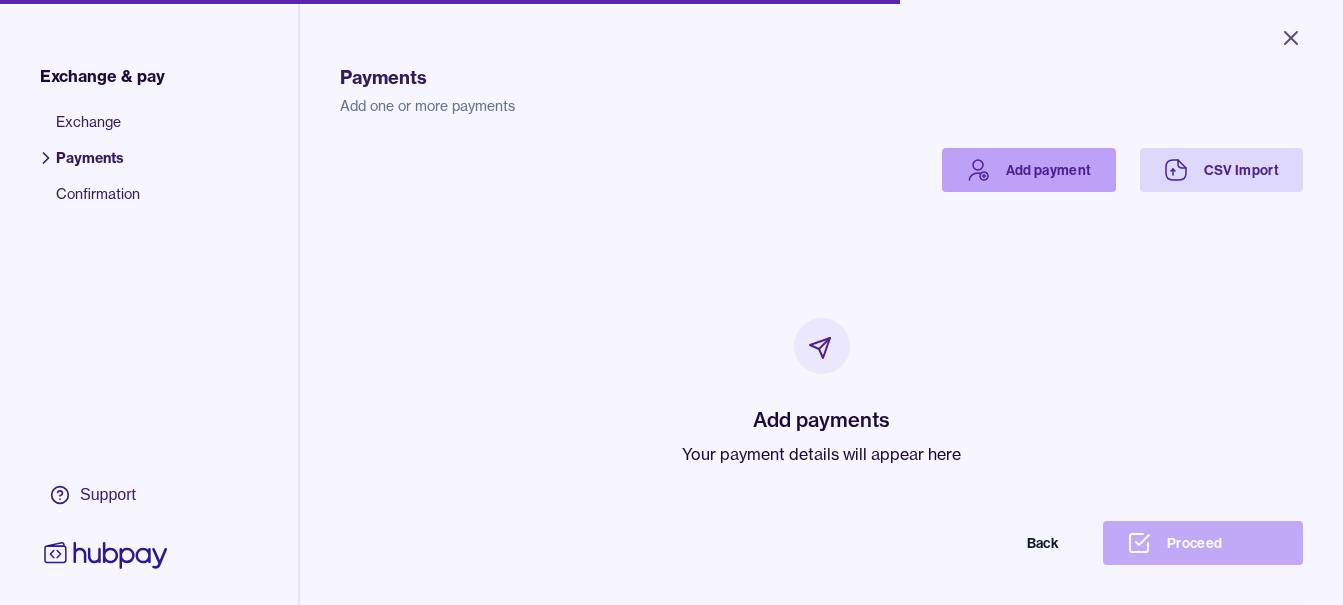 click on "Add payment" at bounding box center [1029, 170] 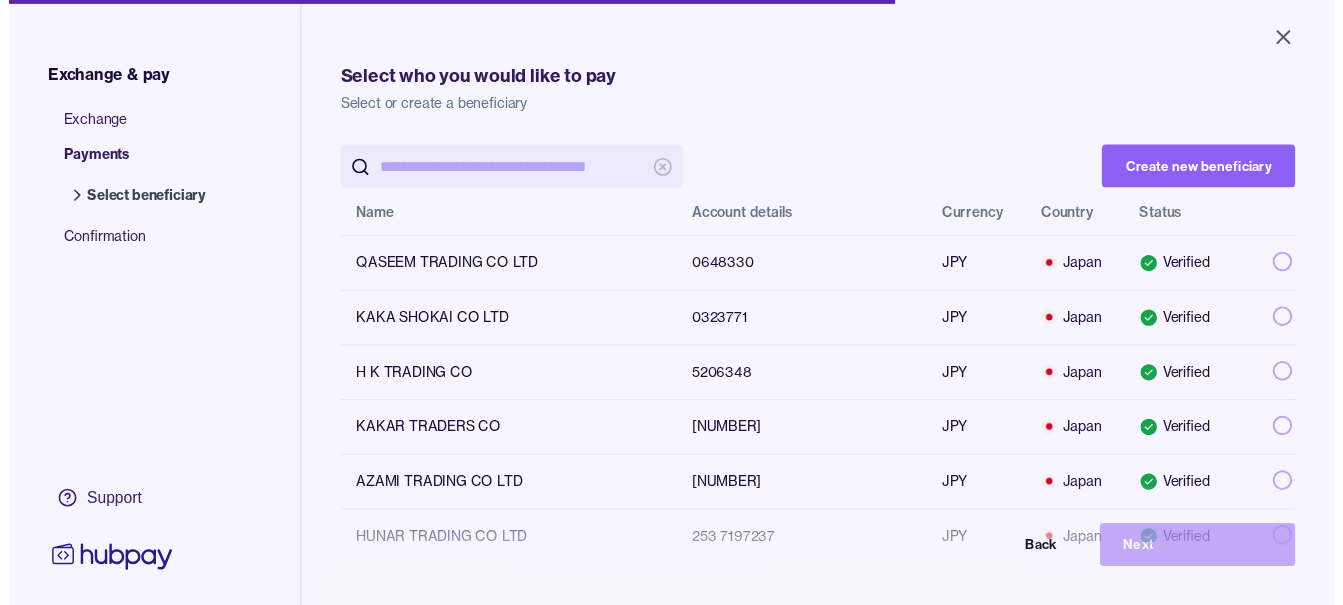 scroll, scrollTop: 0, scrollLeft: 0, axis: both 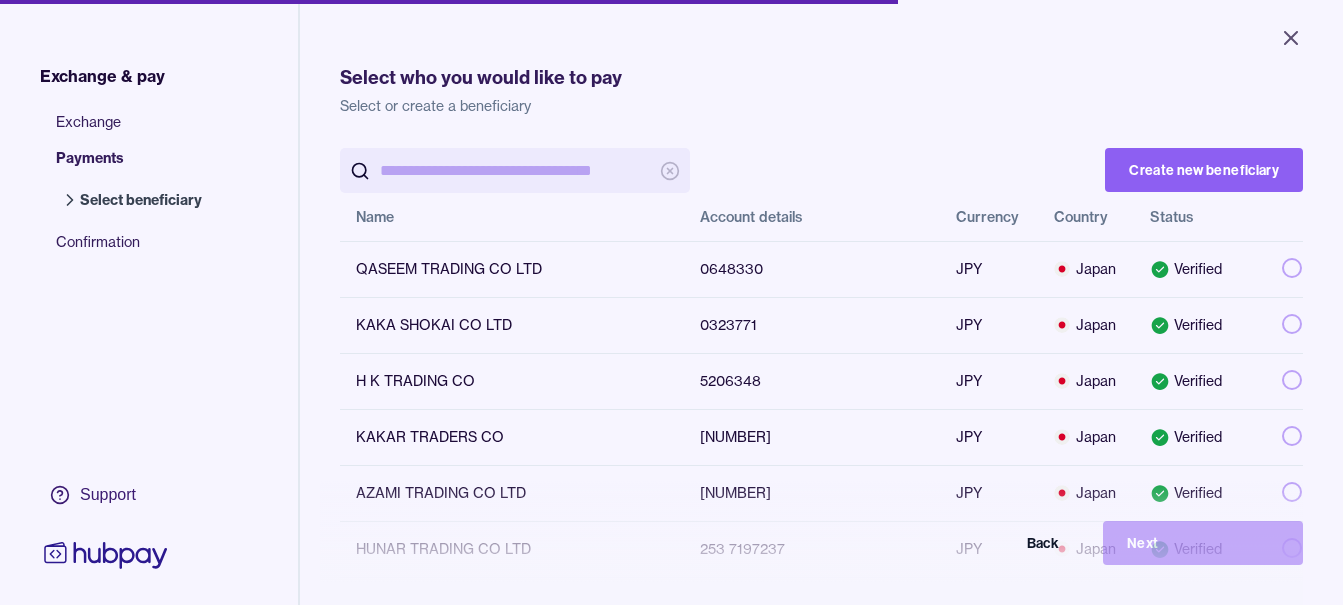 click at bounding box center [515, 170] 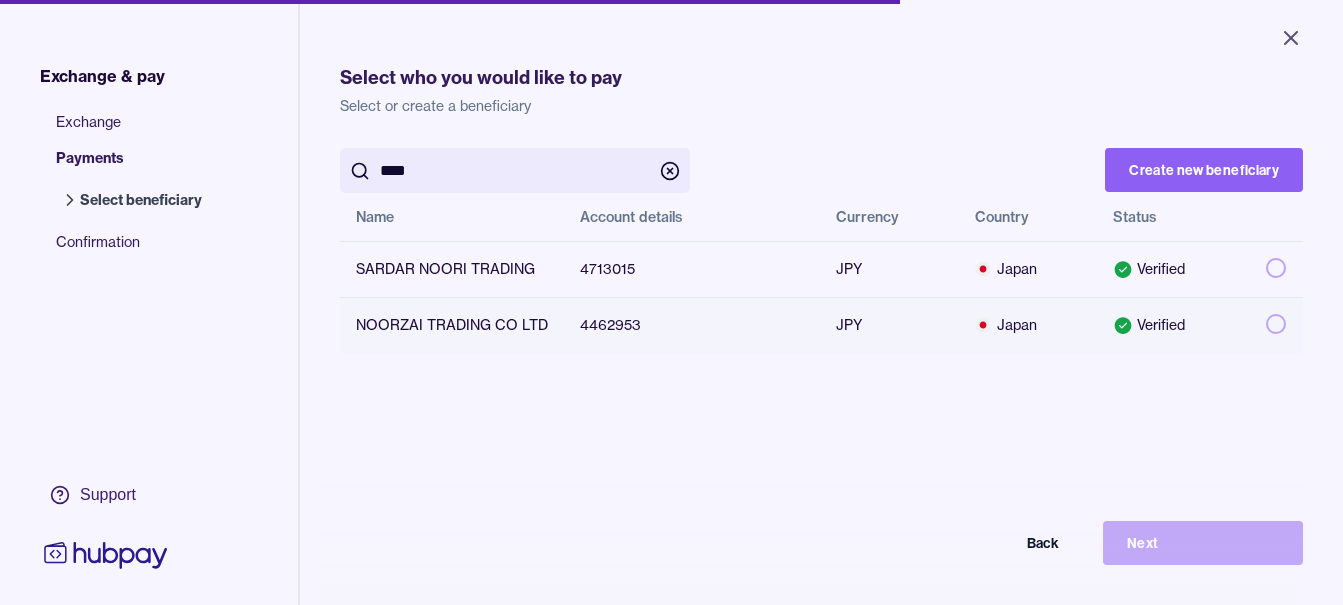 type on "****" 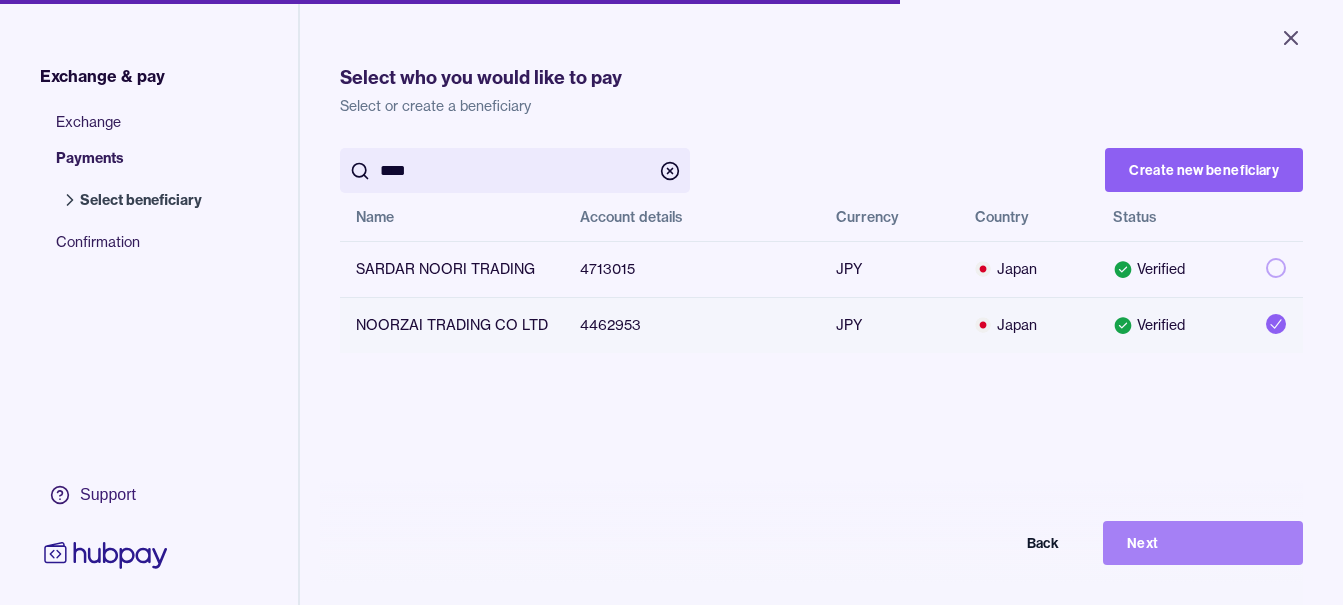 click on "Next" at bounding box center [1203, 543] 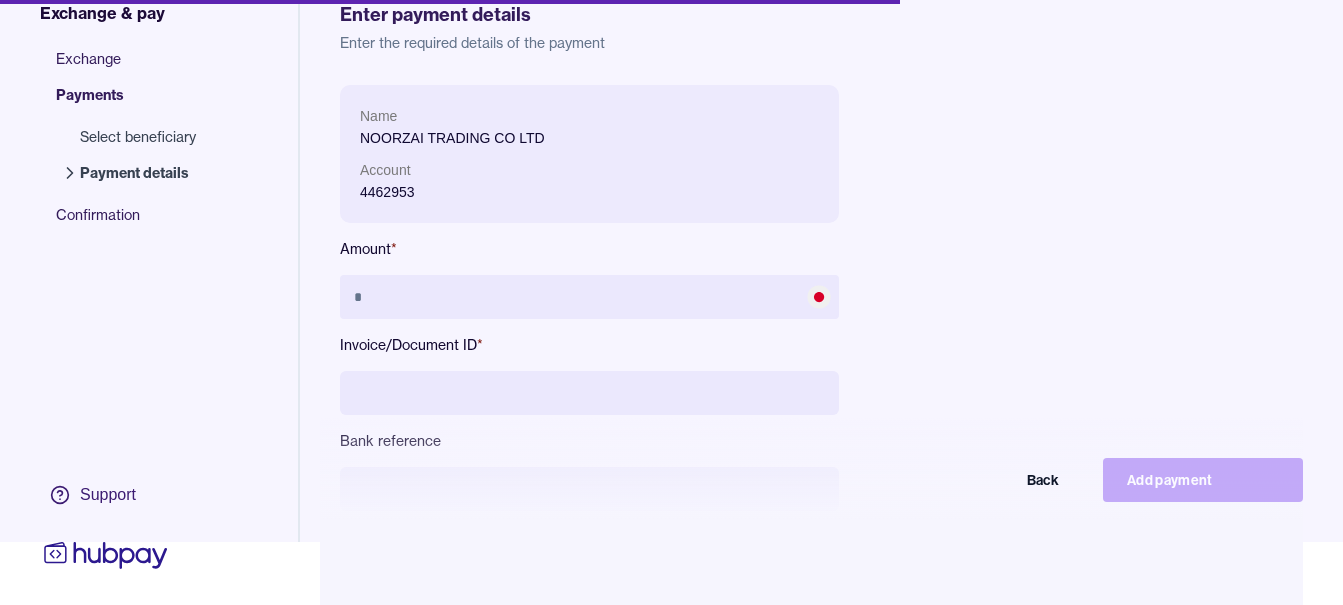scroll, scrollTop: 95, scrollLeft: 0, axis: vertical 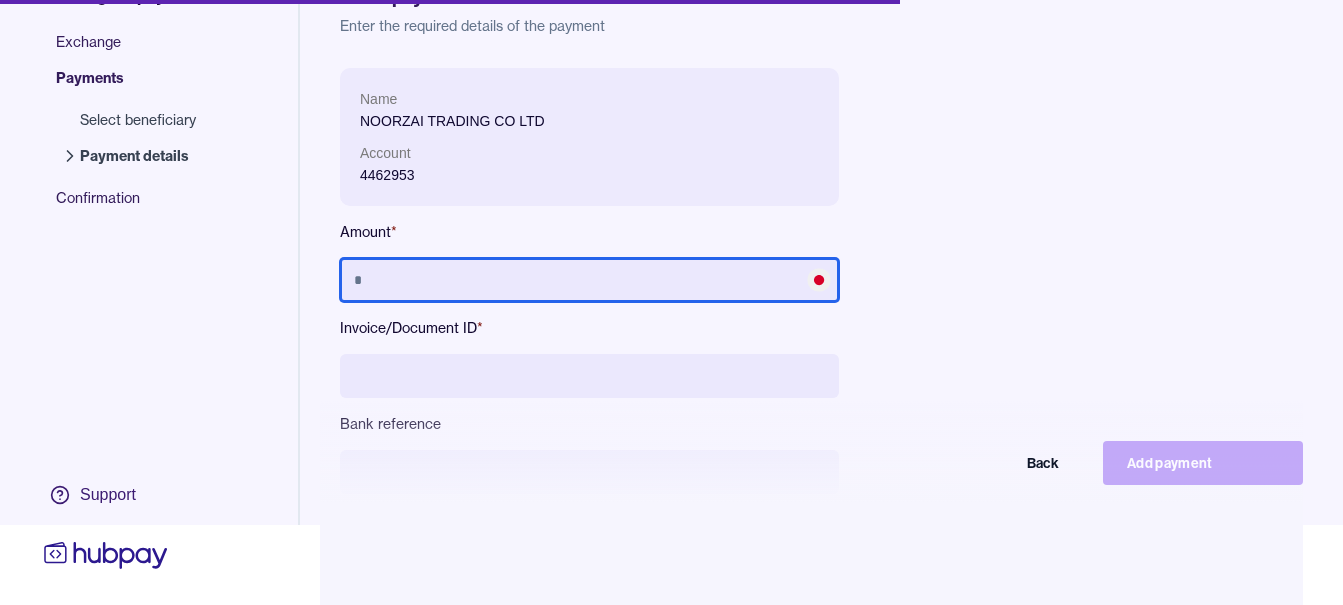 click at bounding box center (589, 280) 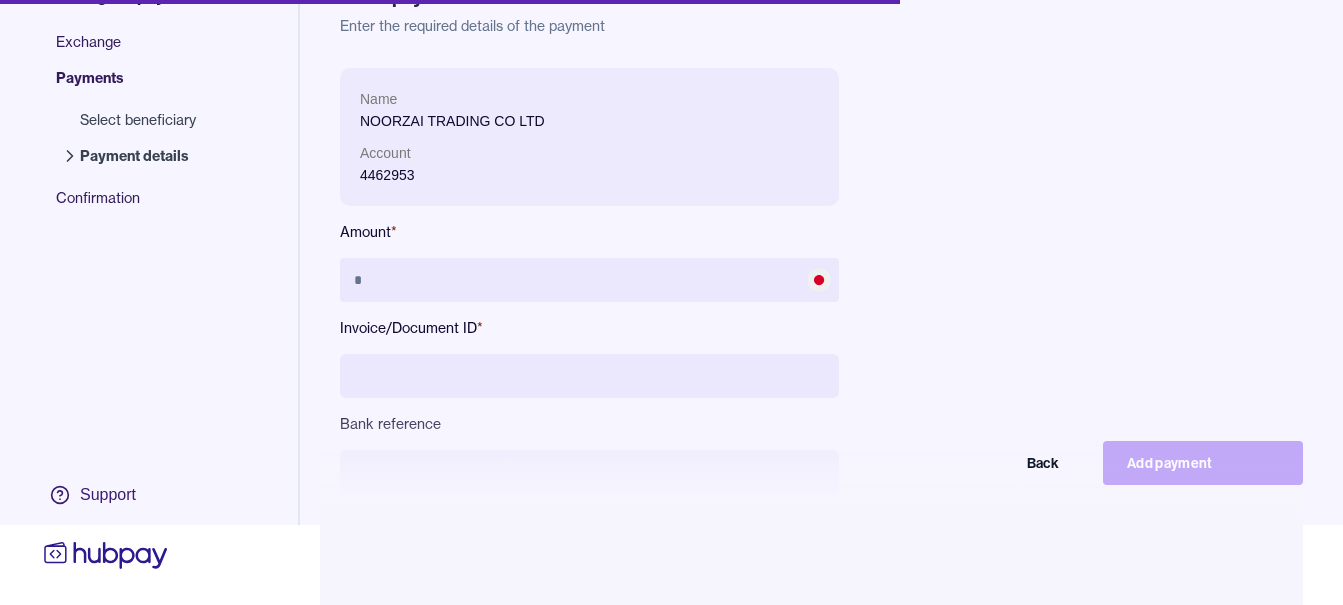 click at bounding box center (589, 376) 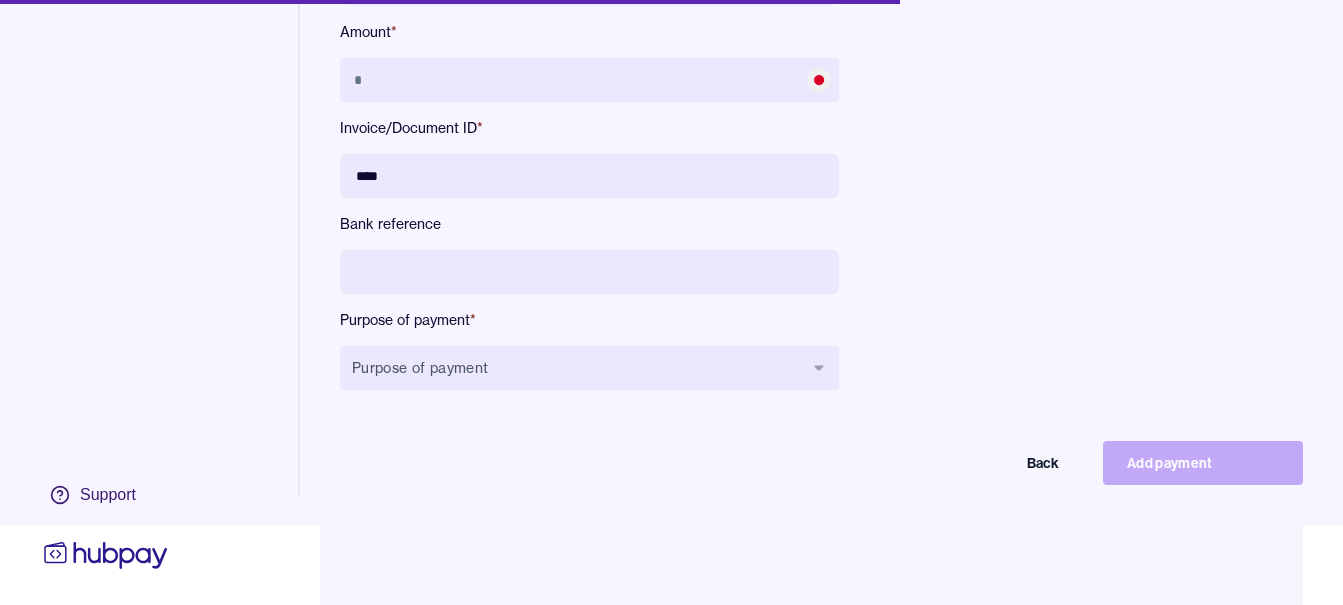 scroll, scrollTop: 268, scrollLeft: 0, axis: vertical 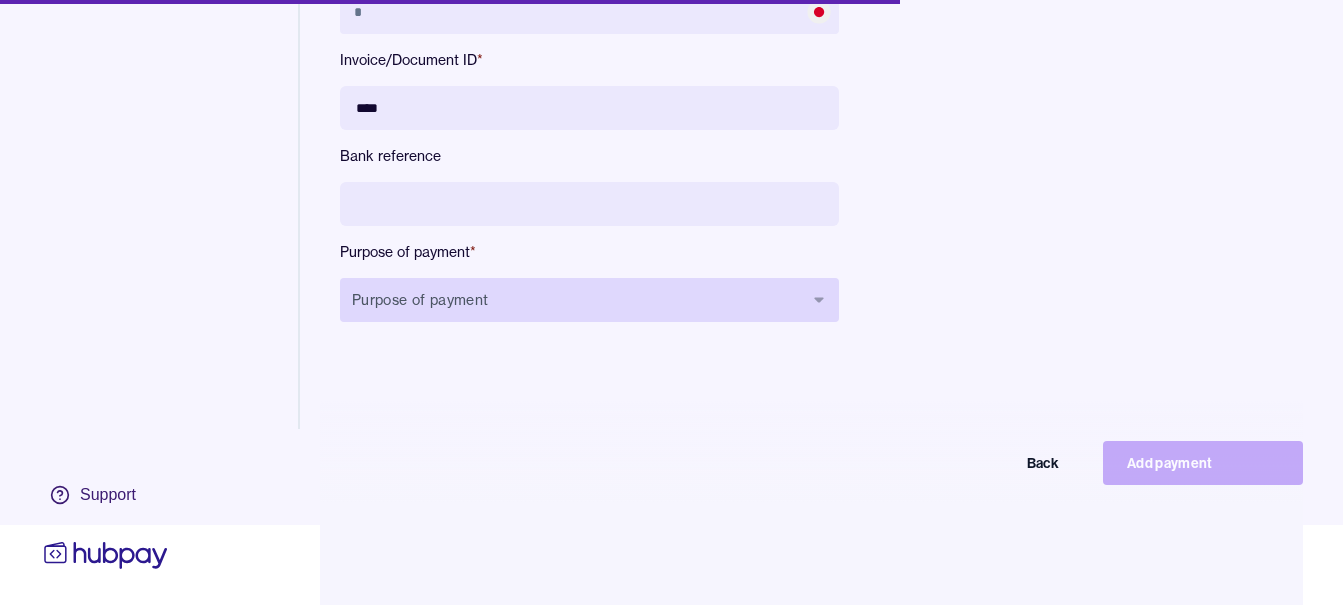 type on "****" 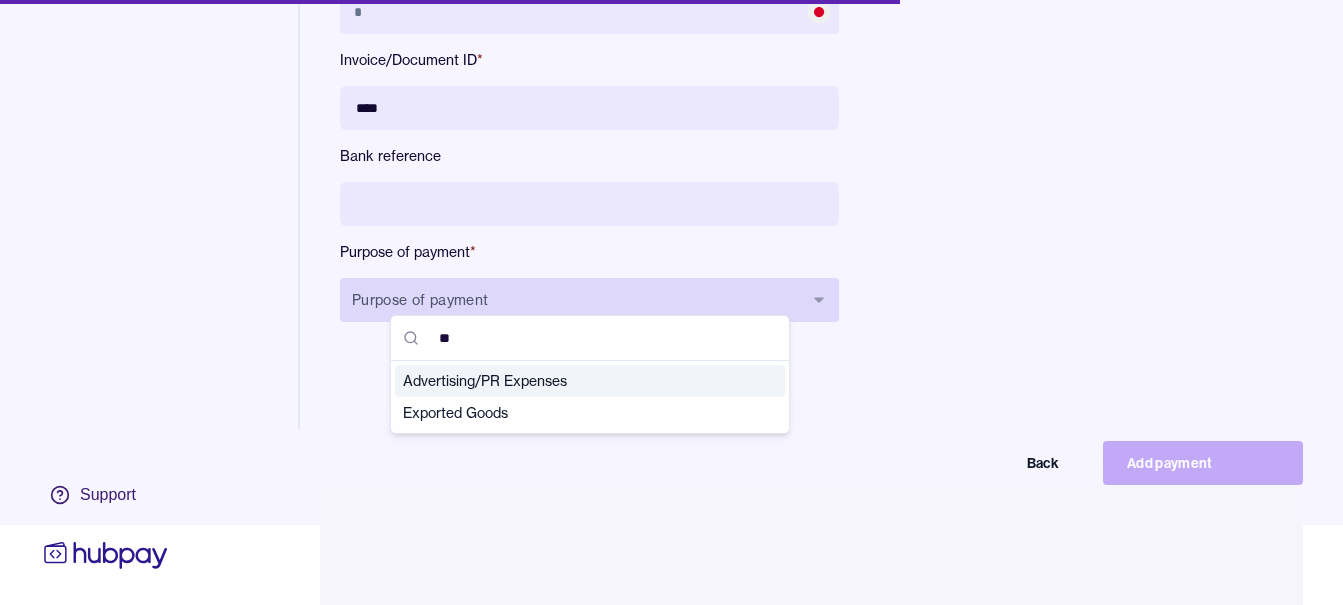 type on "***" 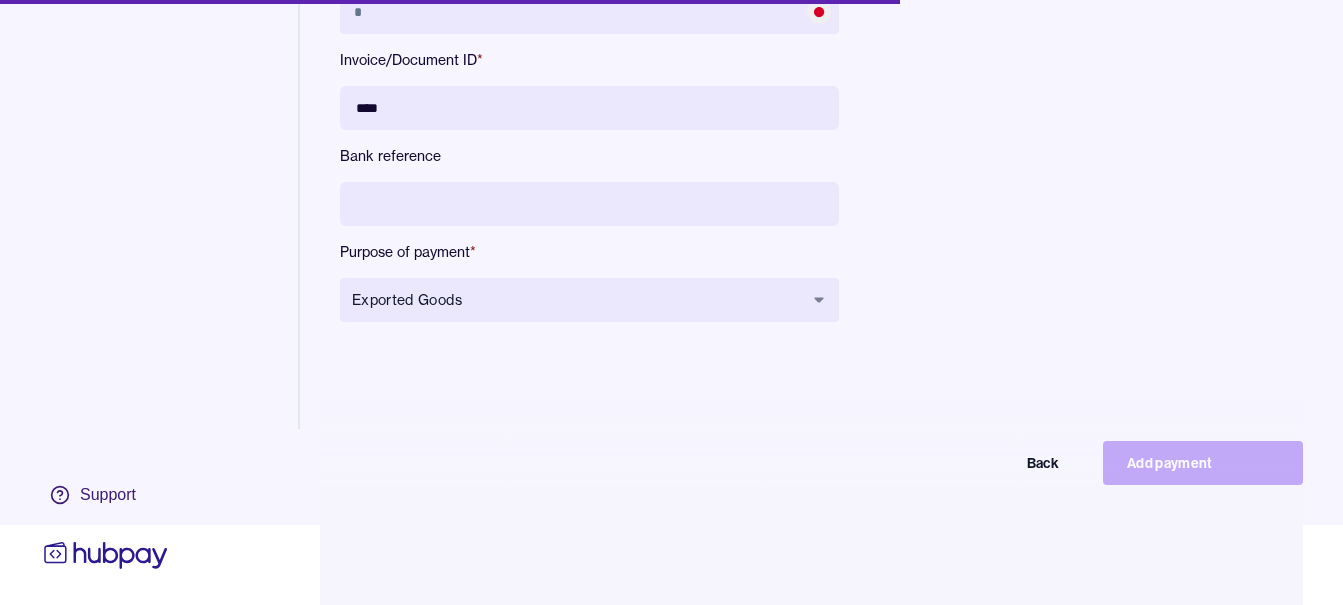 click at bounding box center (589, 204) 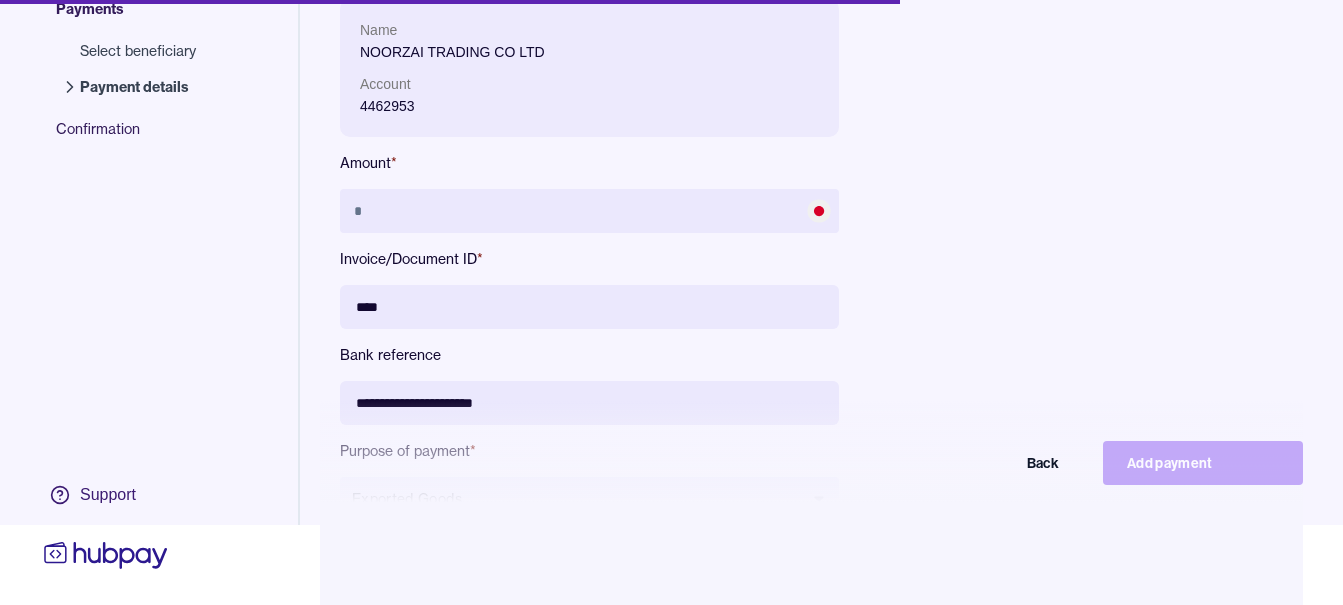 scroll, scrollTop: 68, scrollLeft: 0, axis: vertical 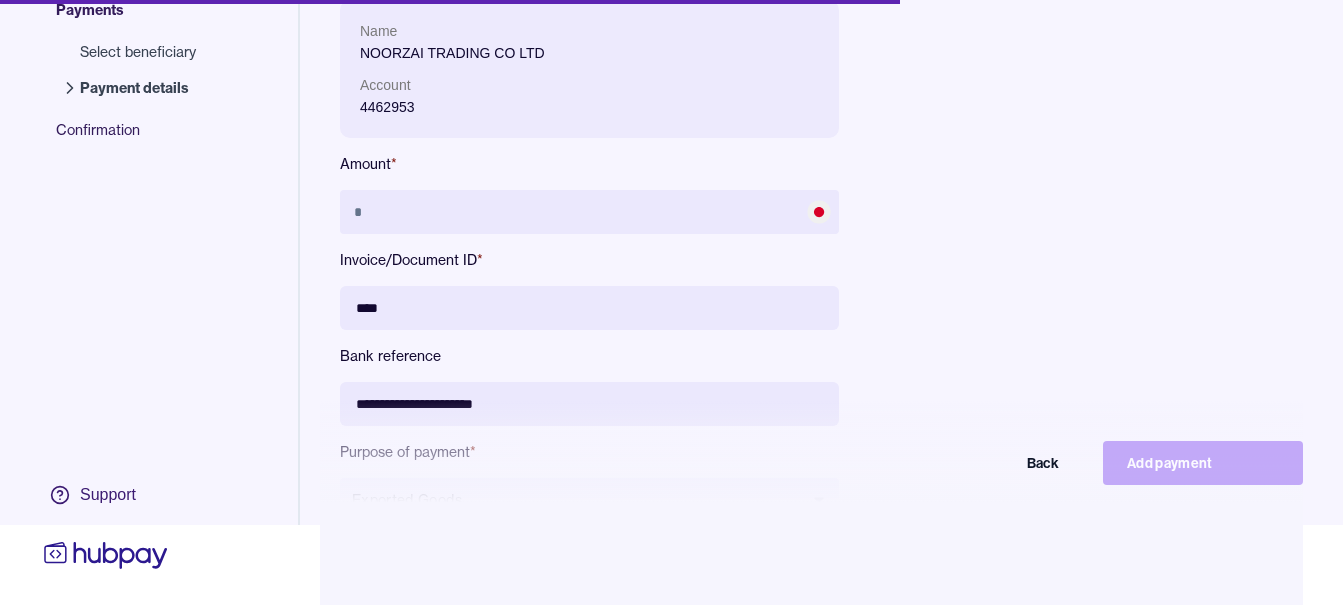 type on "**********" 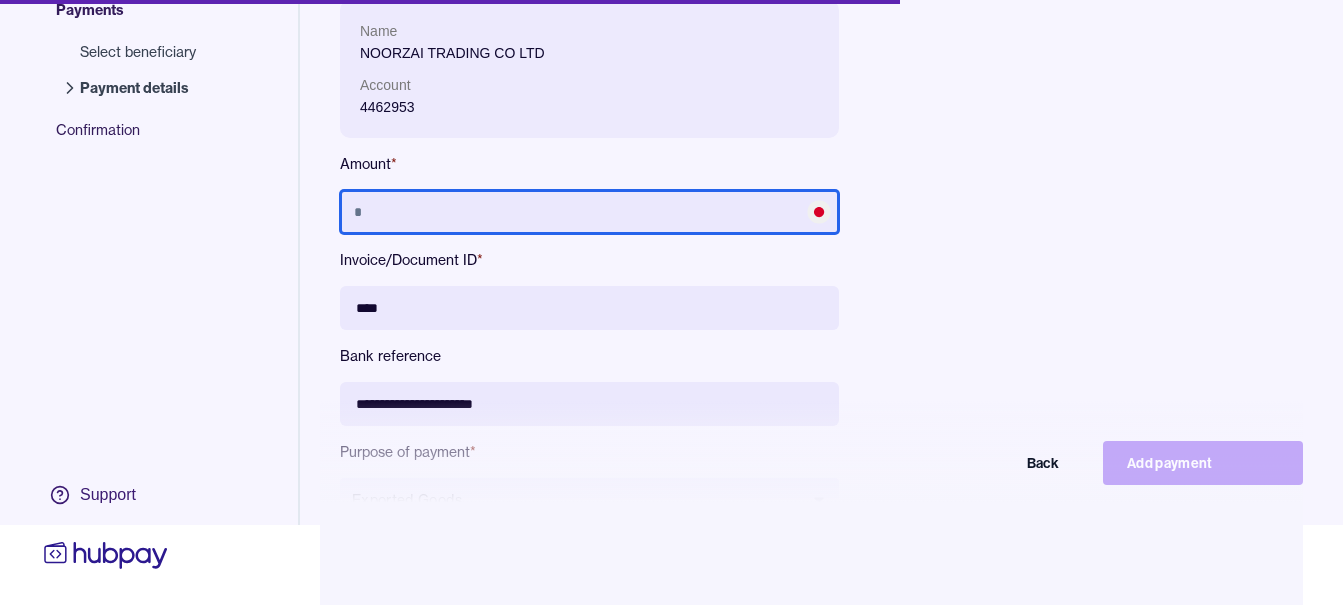 click at bounding box center (589, 212) 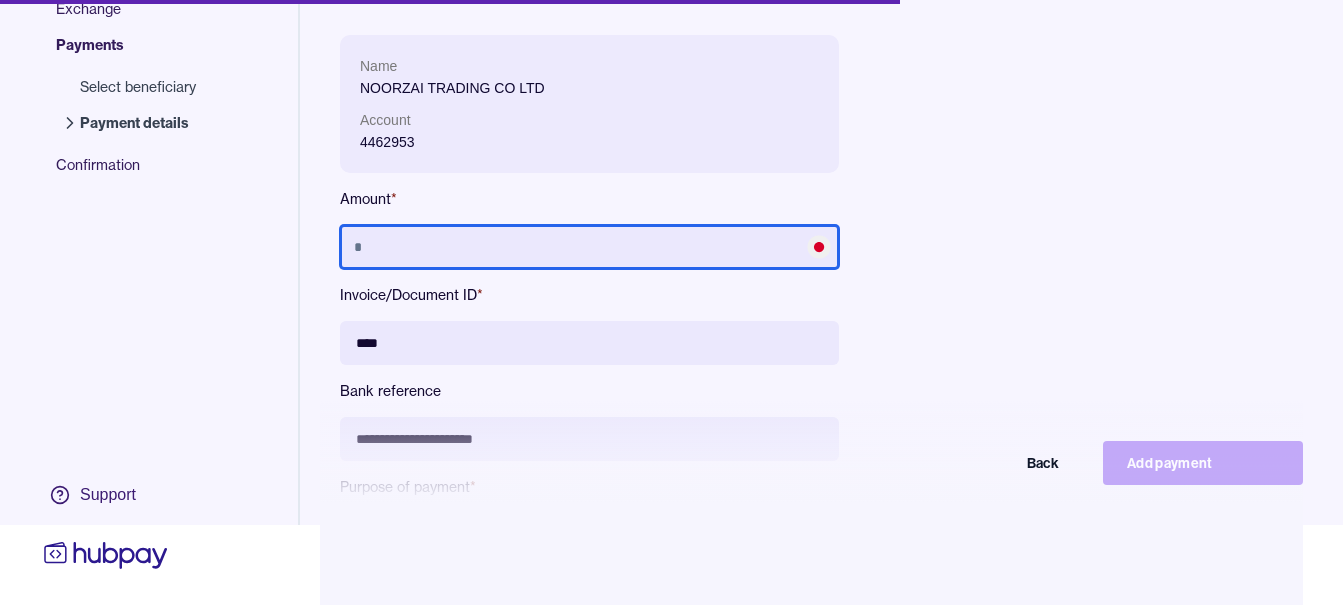 scroll, scrollTop: 0, scrollLeft: 0, axis: both 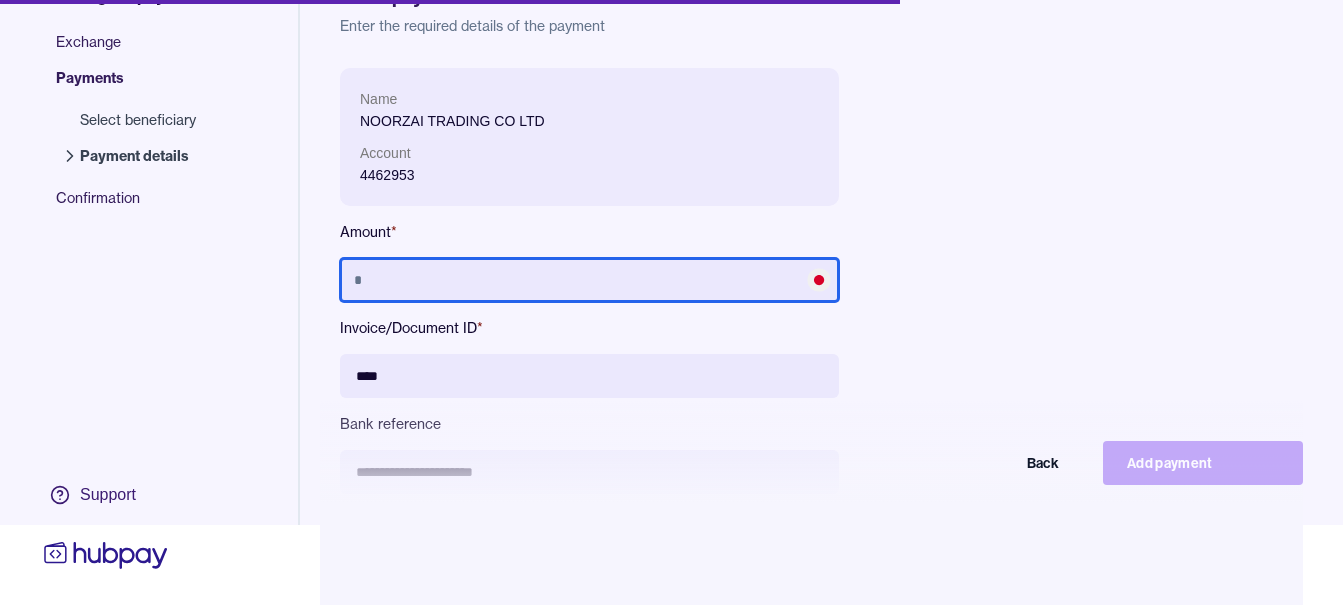 click at bounding box center (589, 280) 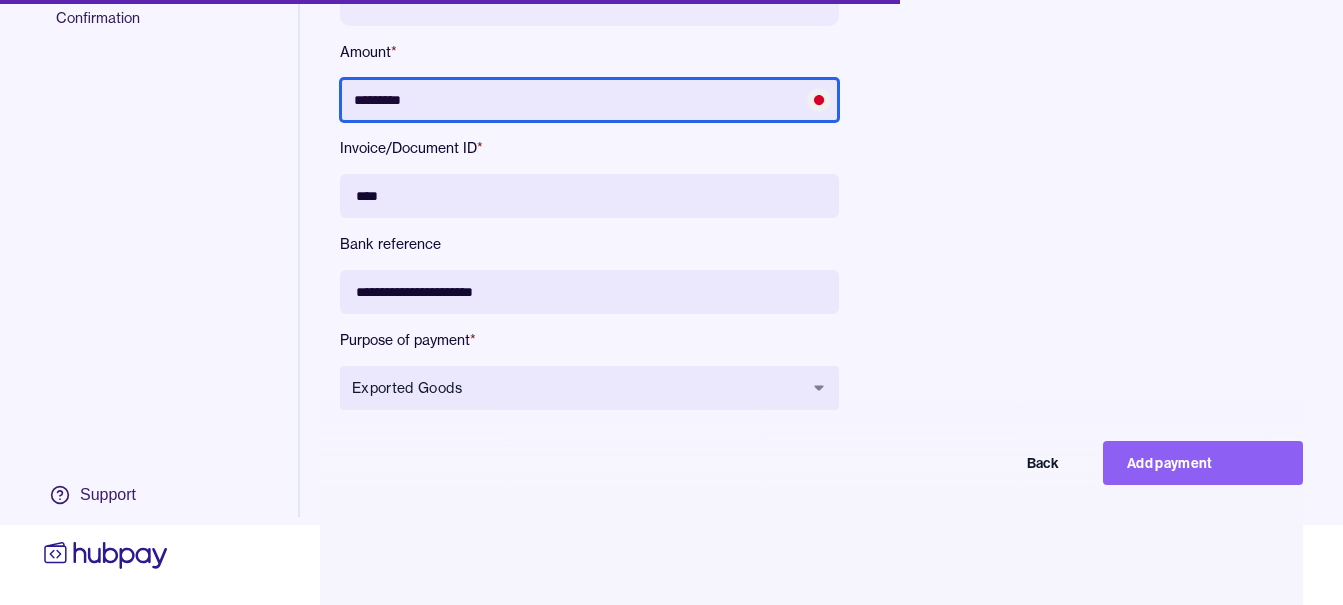 scroll, scrollTop: 268, scrollLeft: 0, axis: vertical 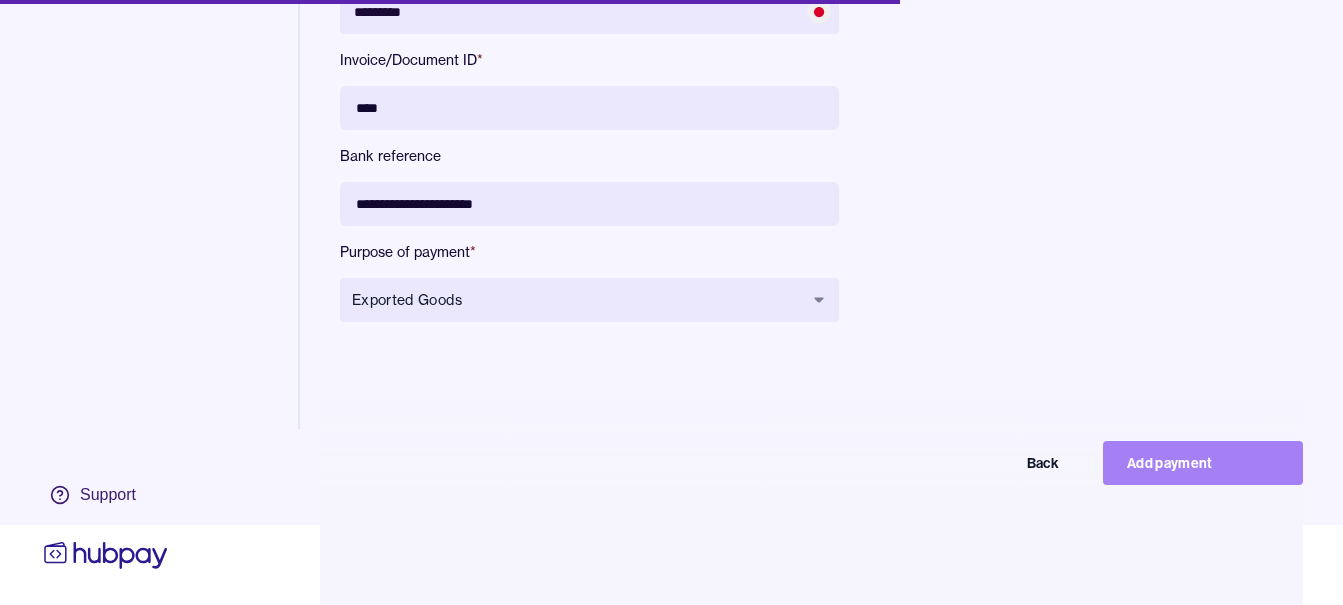click on "Add payment" at bounding box center (1203, 463) 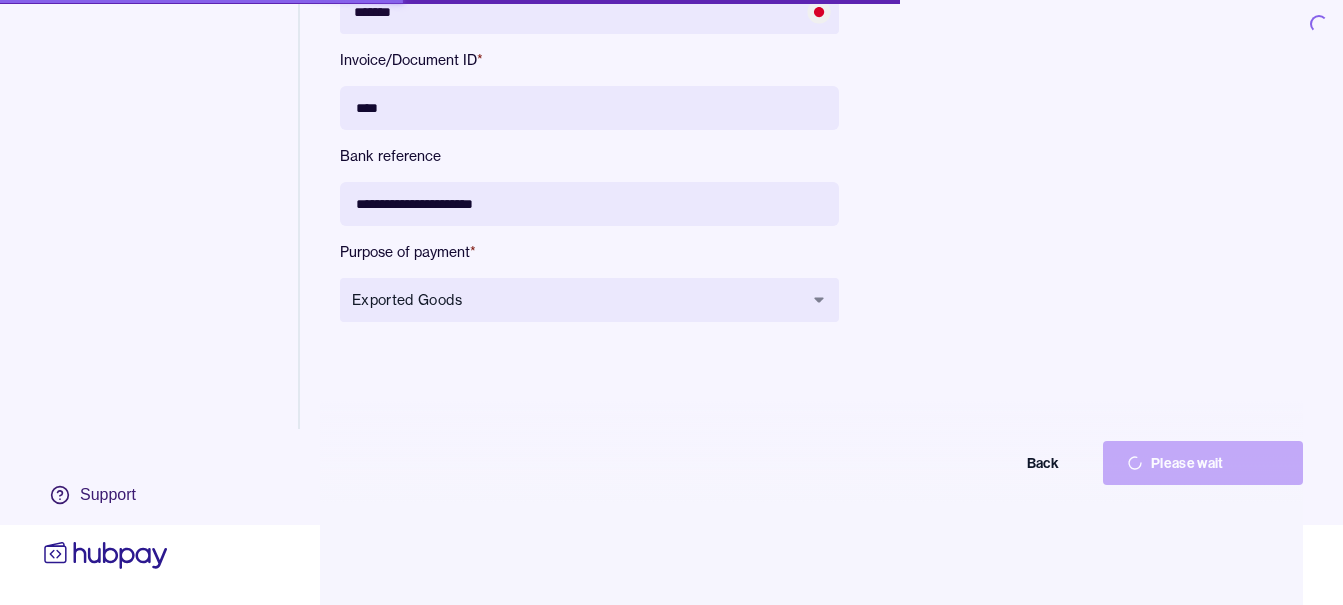 scroll, scrollTop: 0, scrollLeft: 0, axis: both 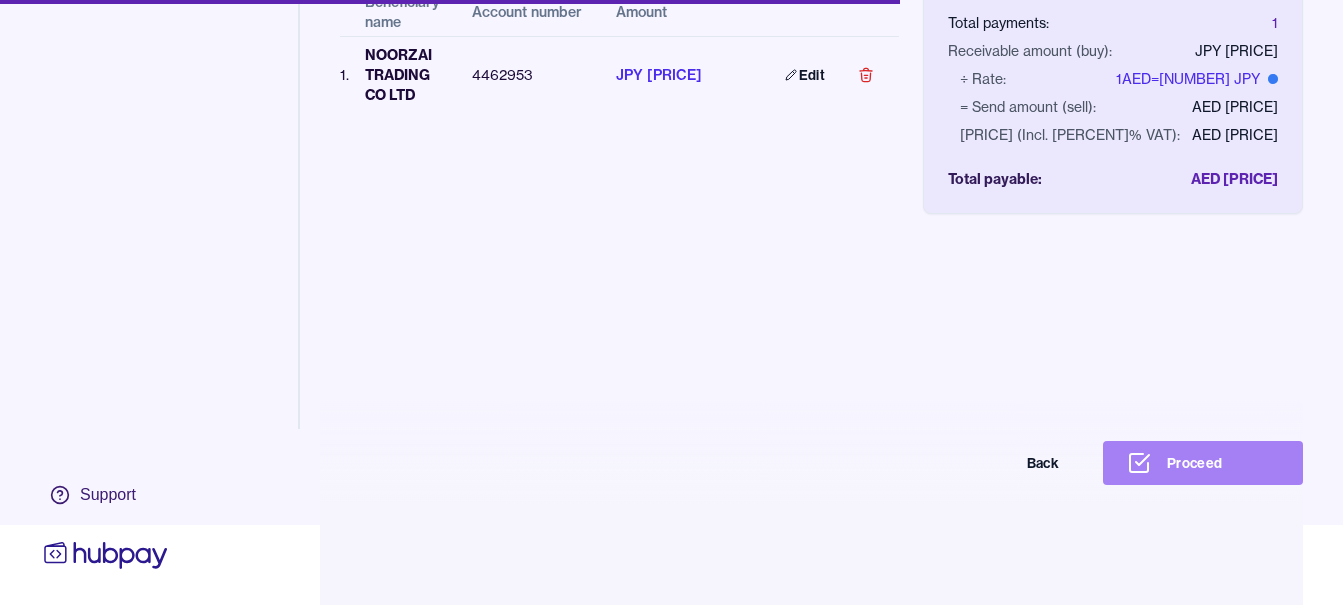 click on "Proceed" at bounding box center (1203, 463) 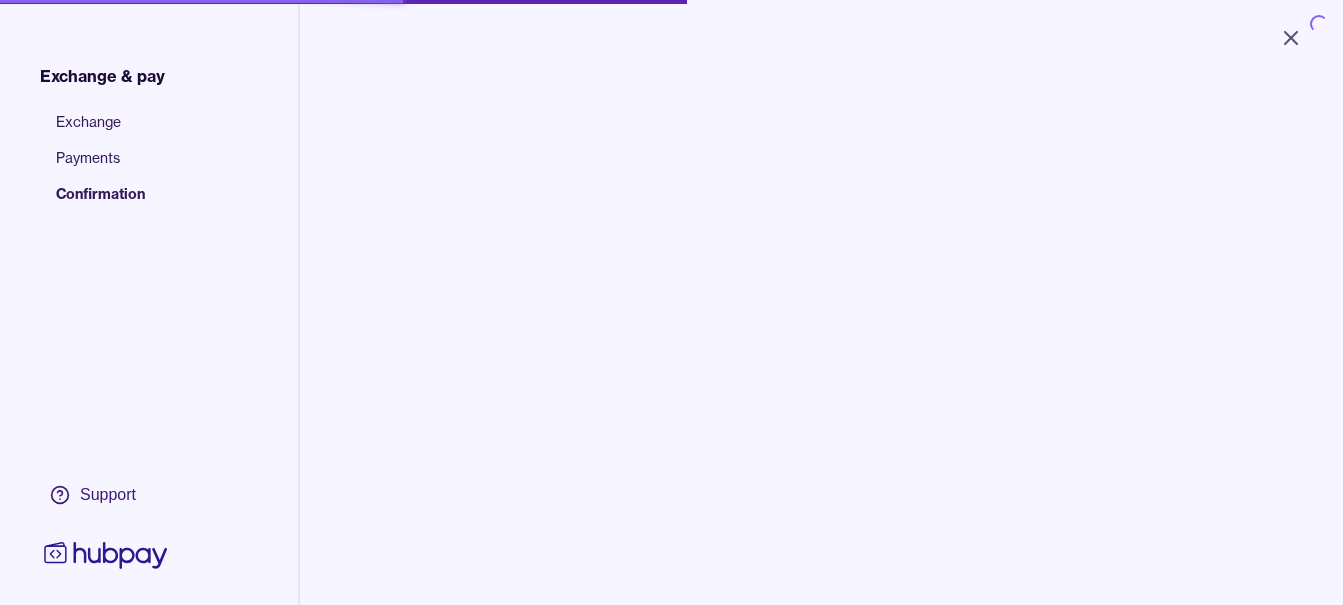 scroll, scrollTop: 0, scrollLeft: 0, axis: both 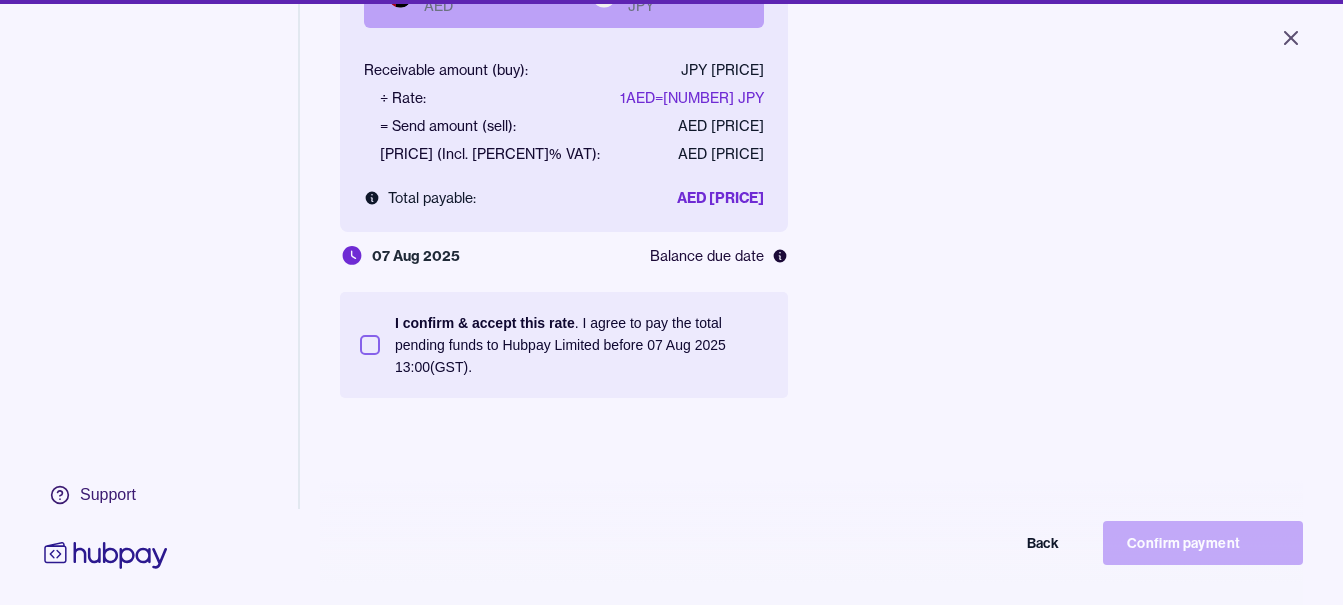 click on "I confirm & accept this rate . I agree to pay the total pending funds to Hubpay Limited before   07 Aug 2025   13:00  (GST)." at bounding box center [581, 345] 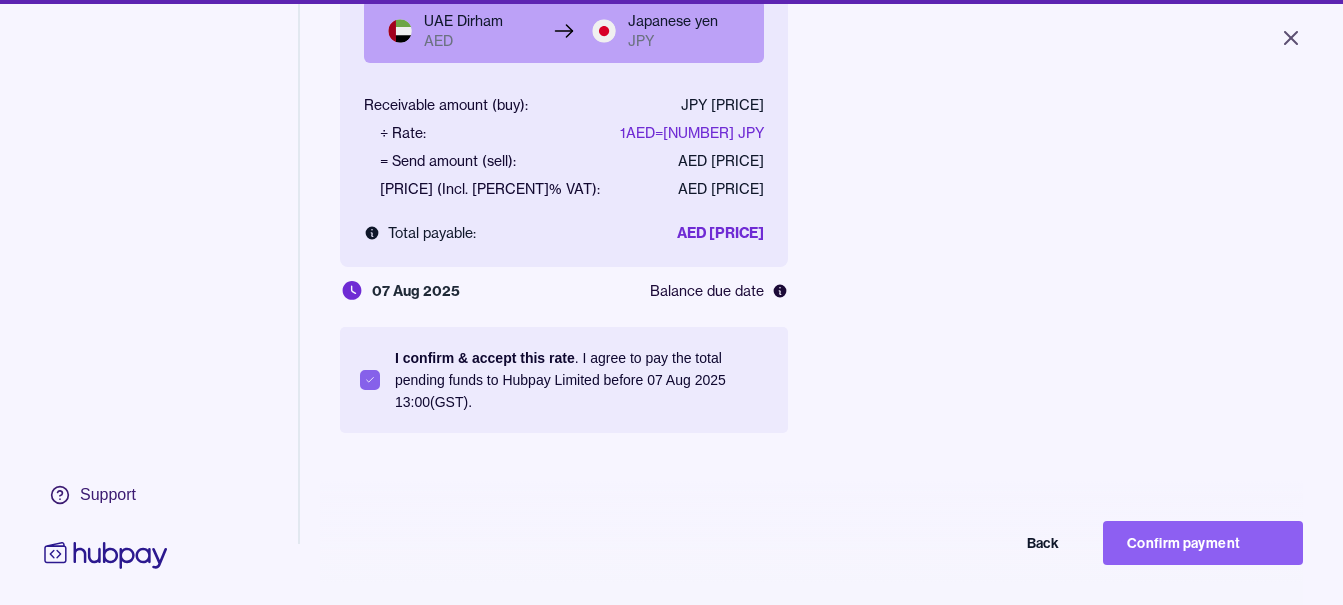 scroll, scrollTop: 268, scrollLeft: 0, axis: vertical 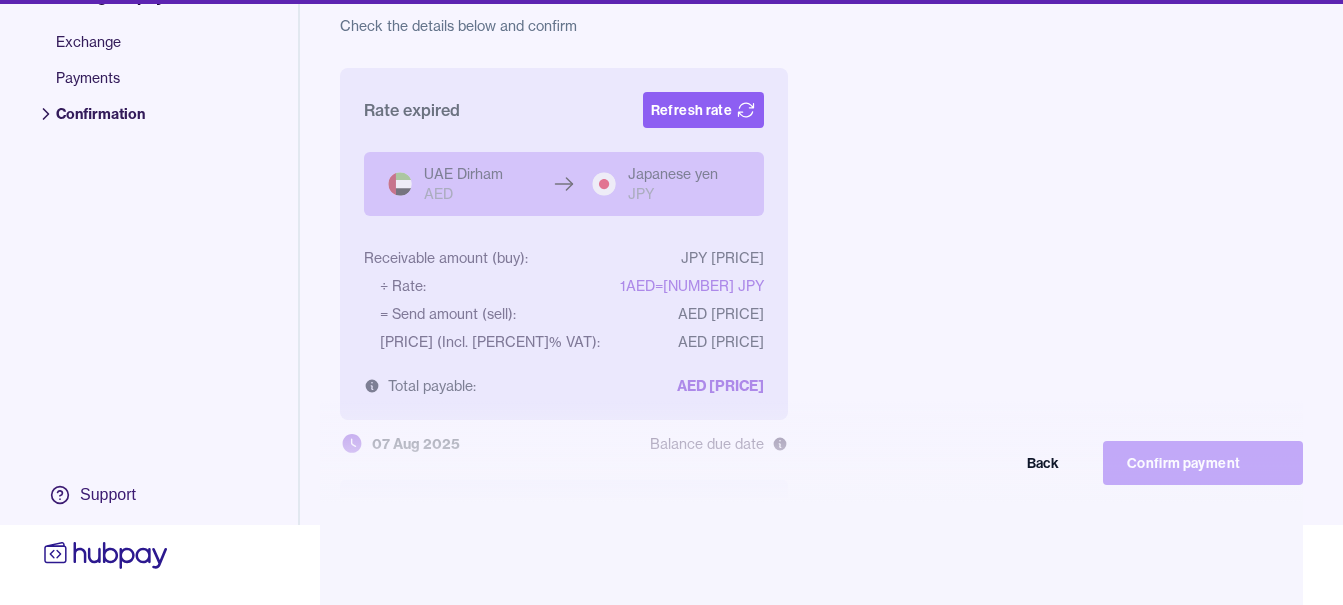 click on "Rate expired Refresh rate" at bounding box center (564, 110) 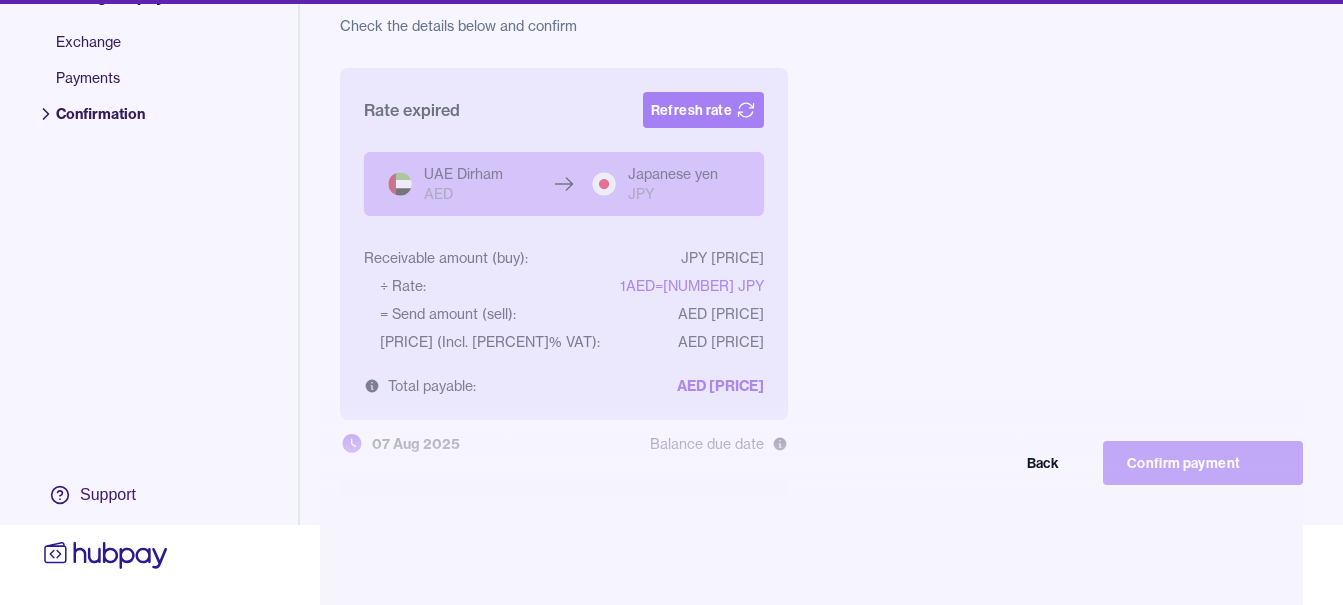 click on "Refresh rate" at bounding box center [703, 110] 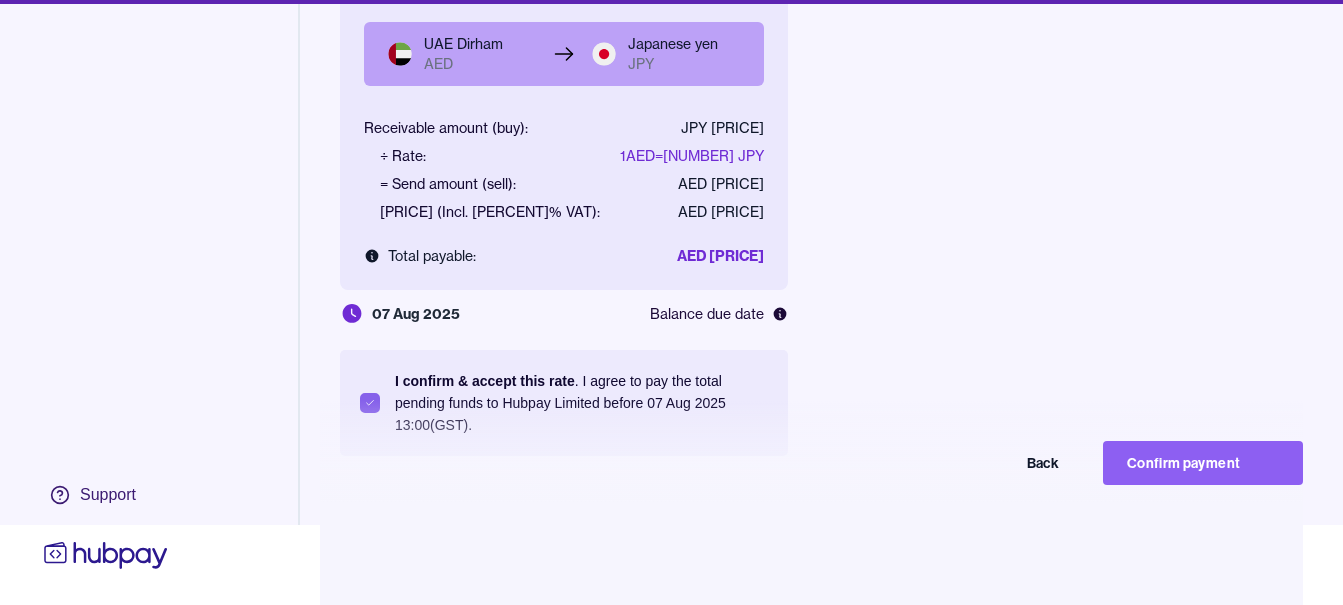 scroll, scrollTop: 268, scrollLeft: 0, axis: vertical 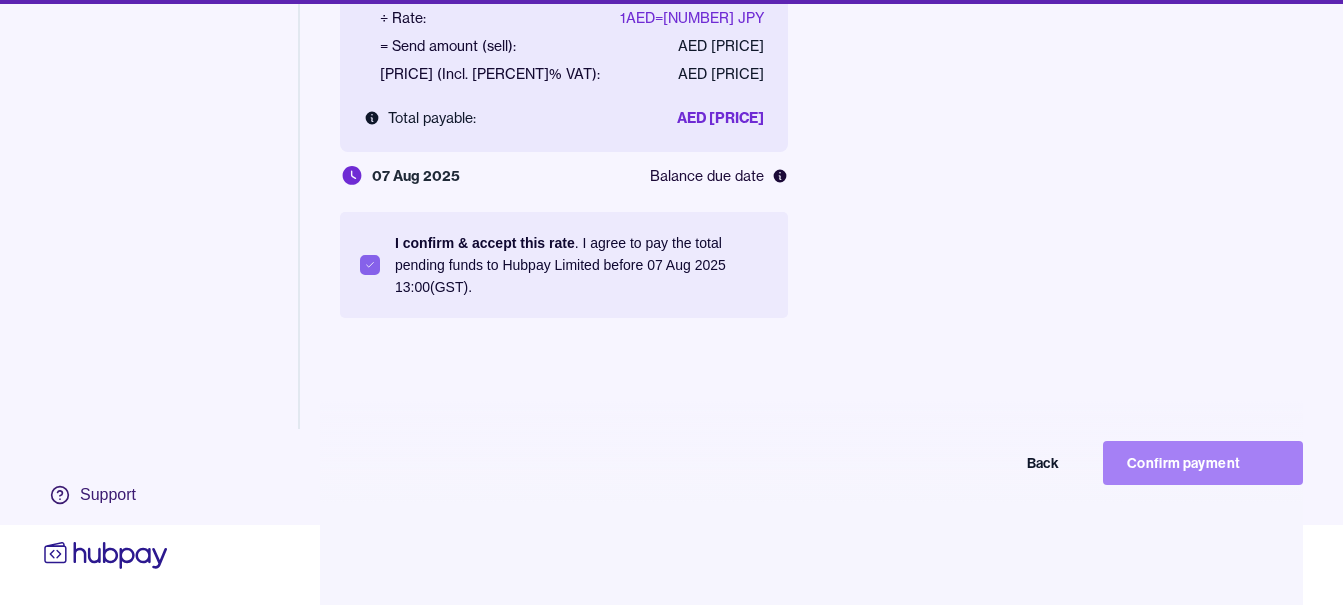 click on "Confirm payment" at bounding box center [1203, 463] 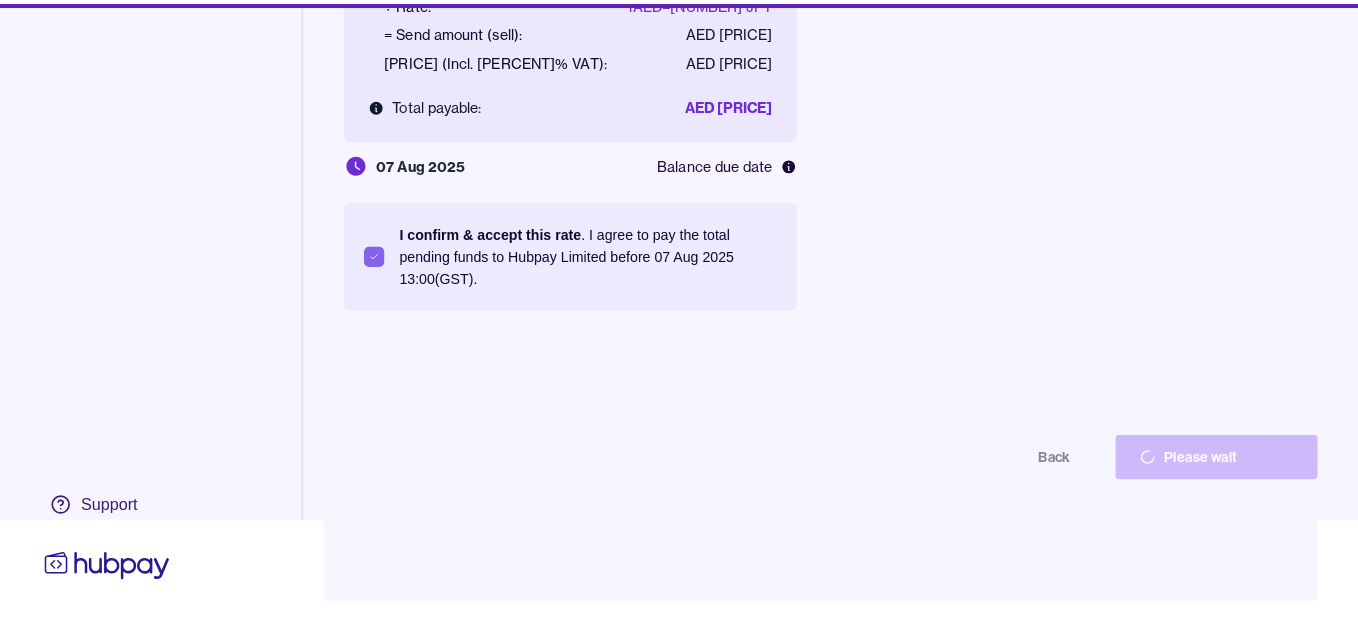 scroll, scrollTop: 80, scrollLeft: 0, axis: vertical 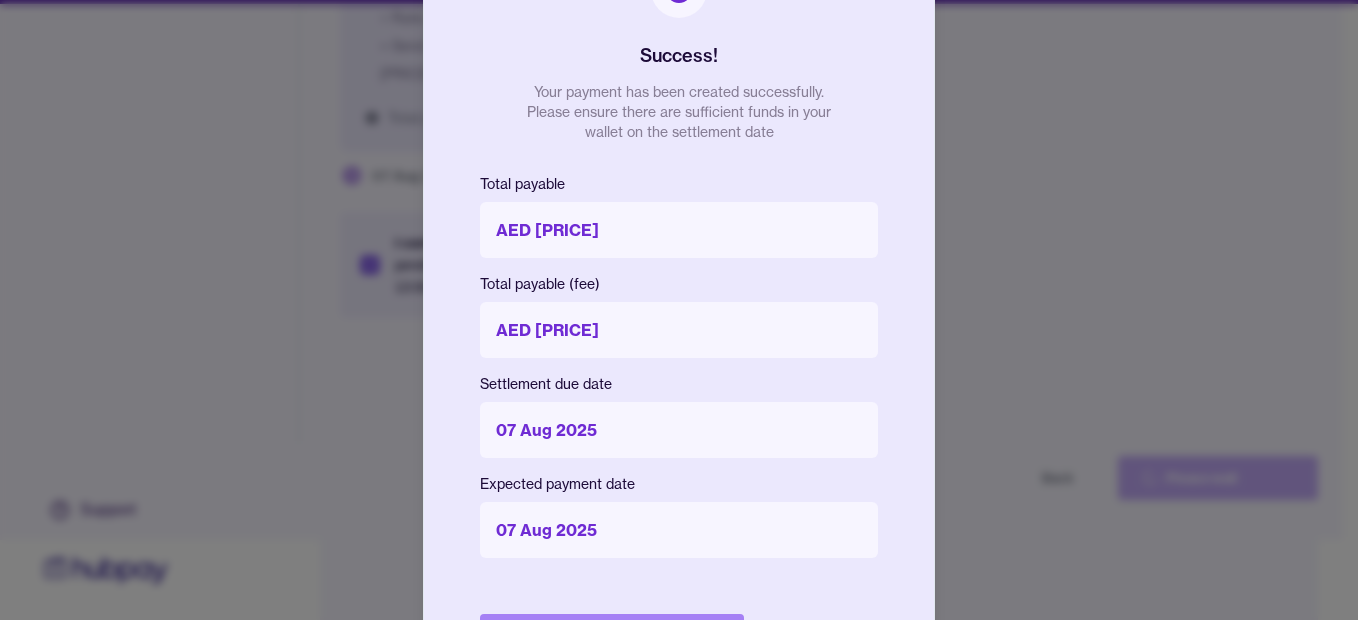 click on "Done" at bounding box center [612, 636] 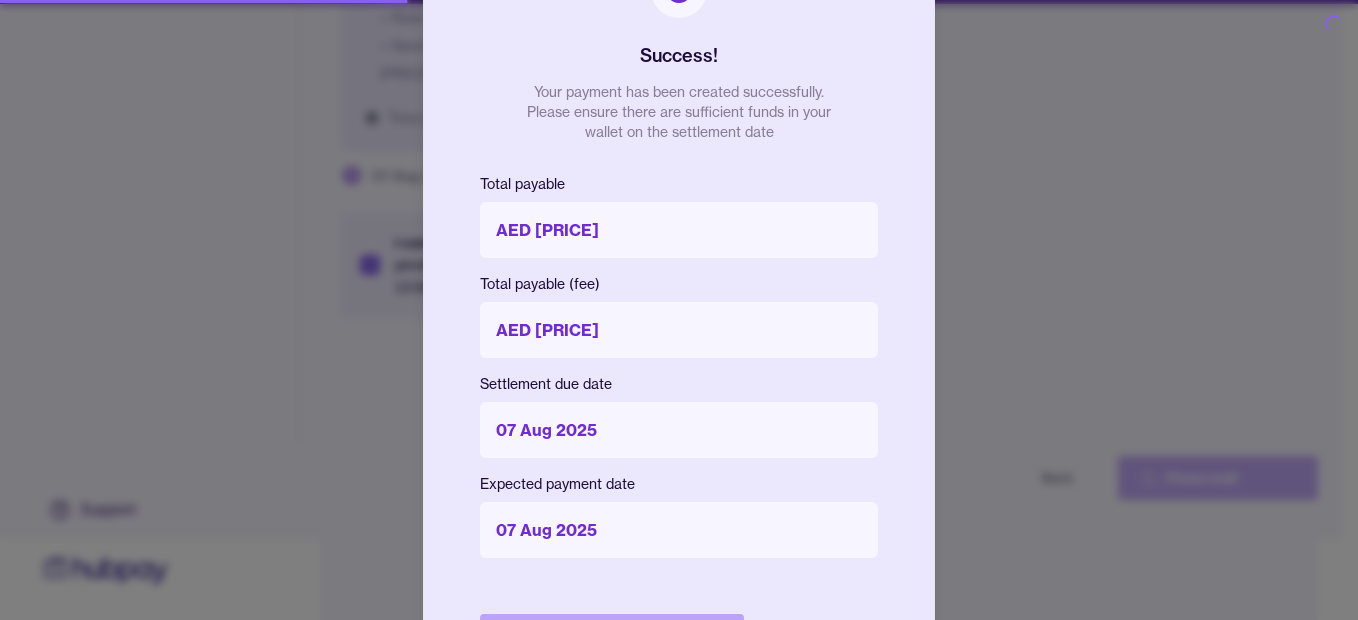 scroll, scrollTop: 0, scrollLeft: 0, axis: both 